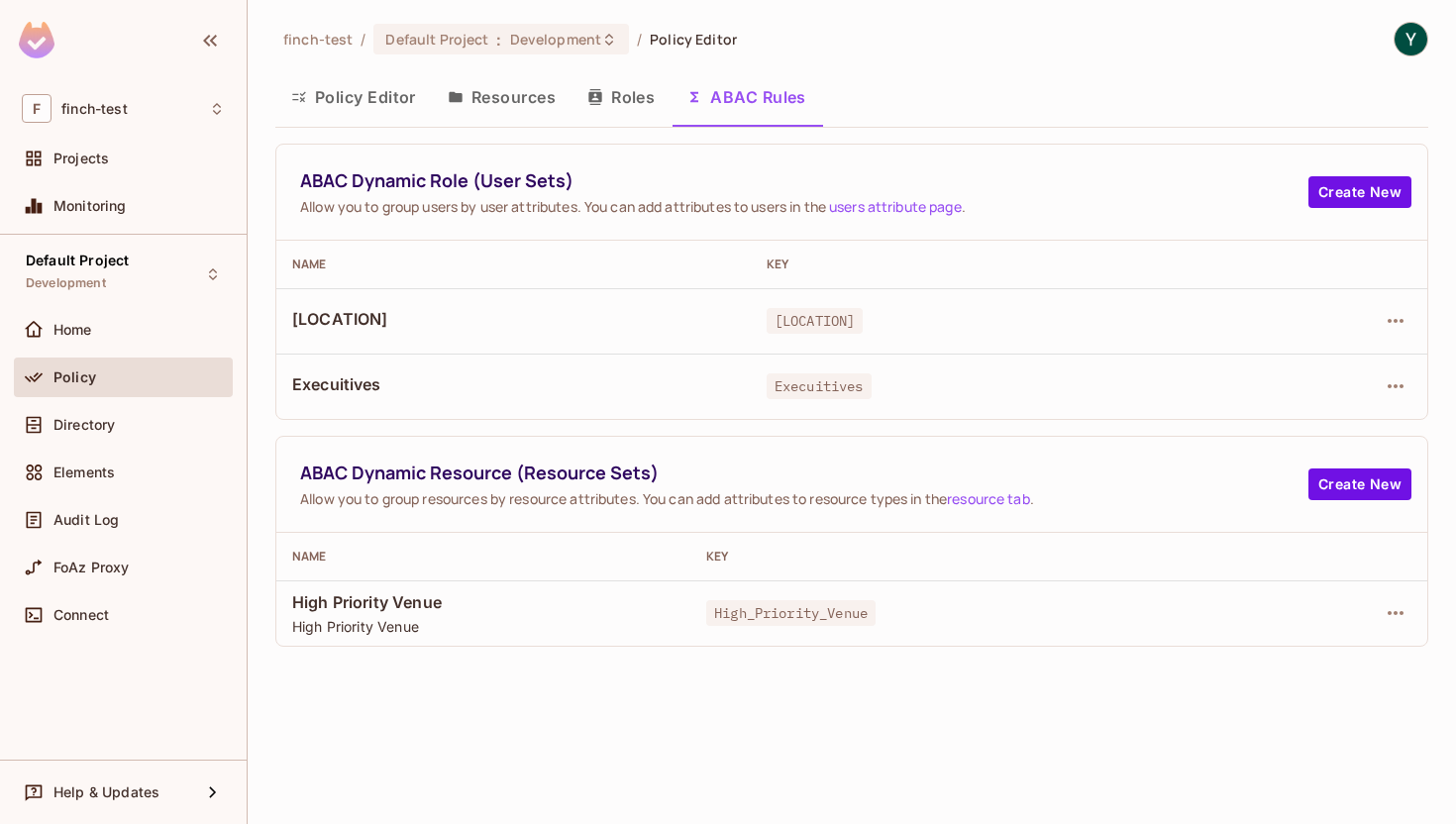scroll, scrollTop: 0, scrollLeft: 0, axis: both 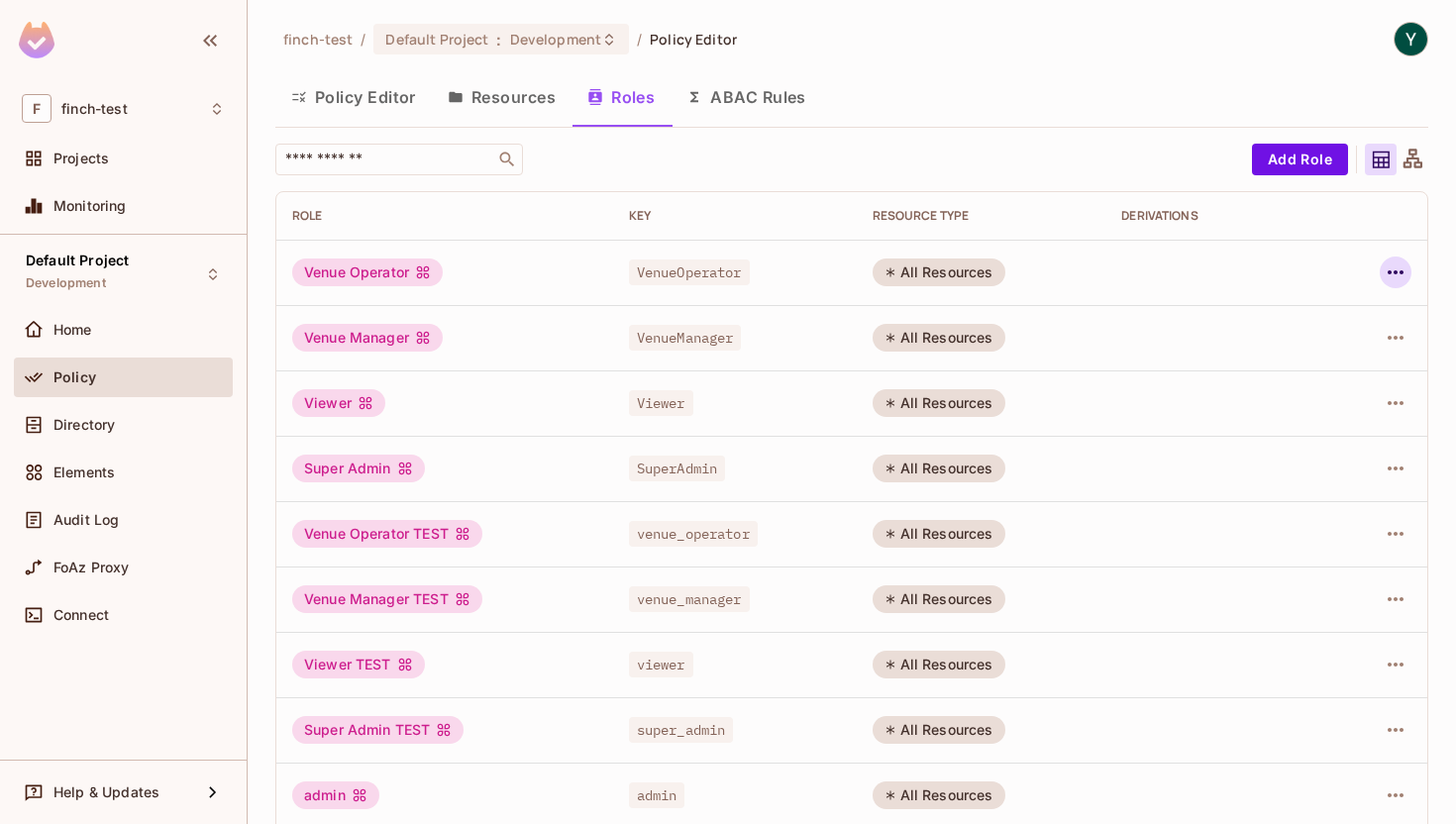 click at bounding box center [1396, 272] 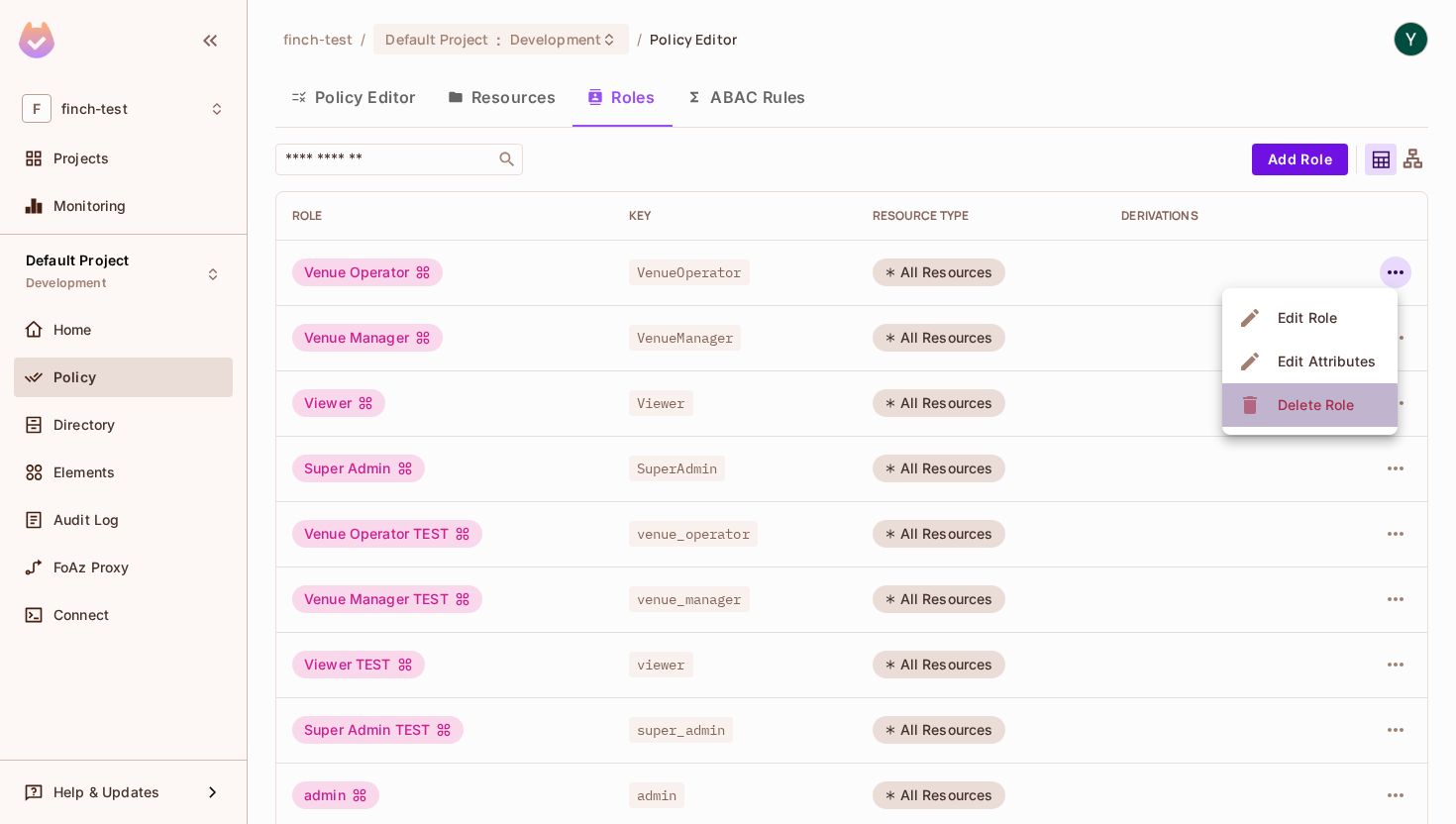 click on "Delete Role" at bounding box center (1315, 405) 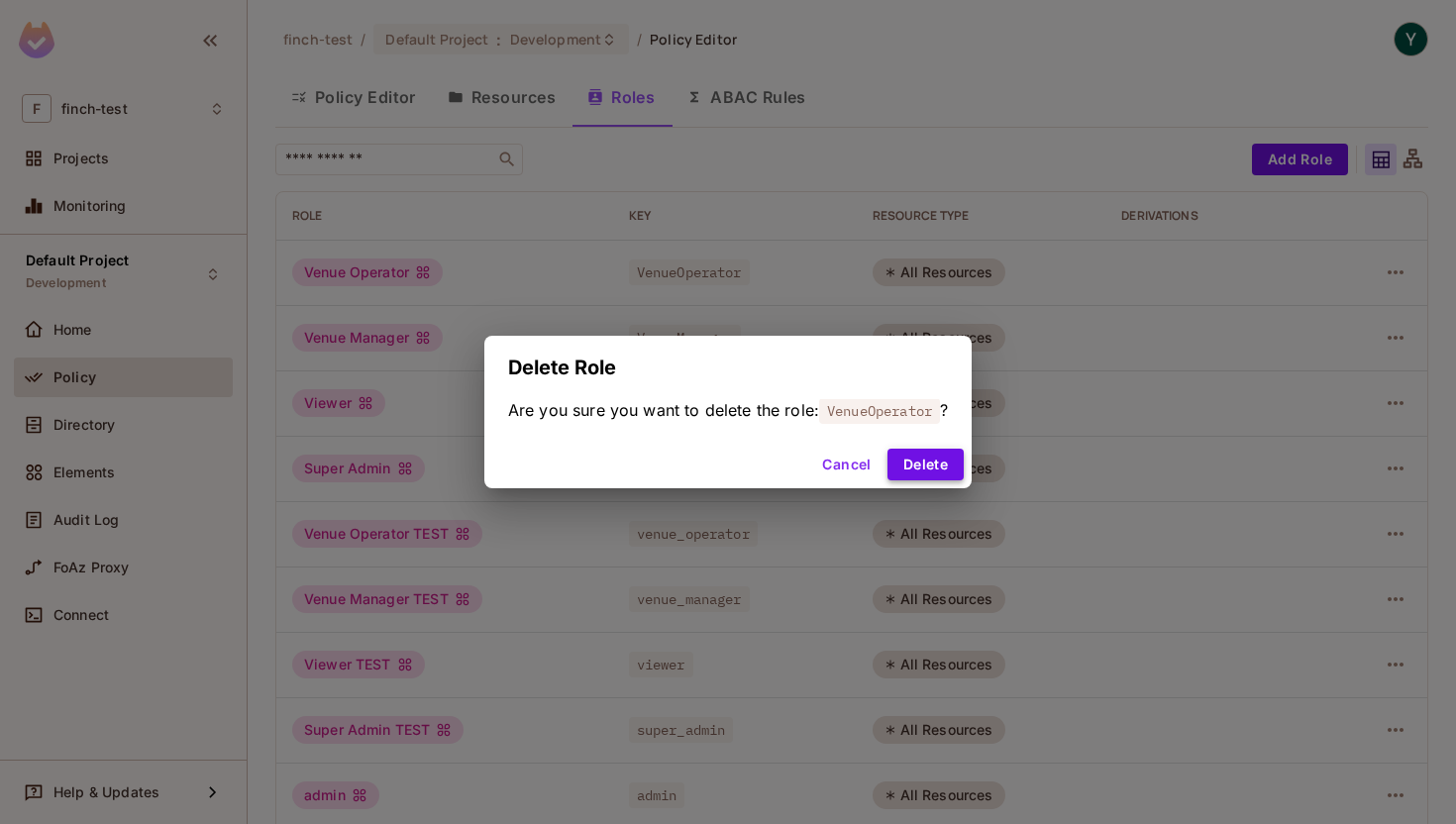 click on "Delete" at bounding box center (925, 464) 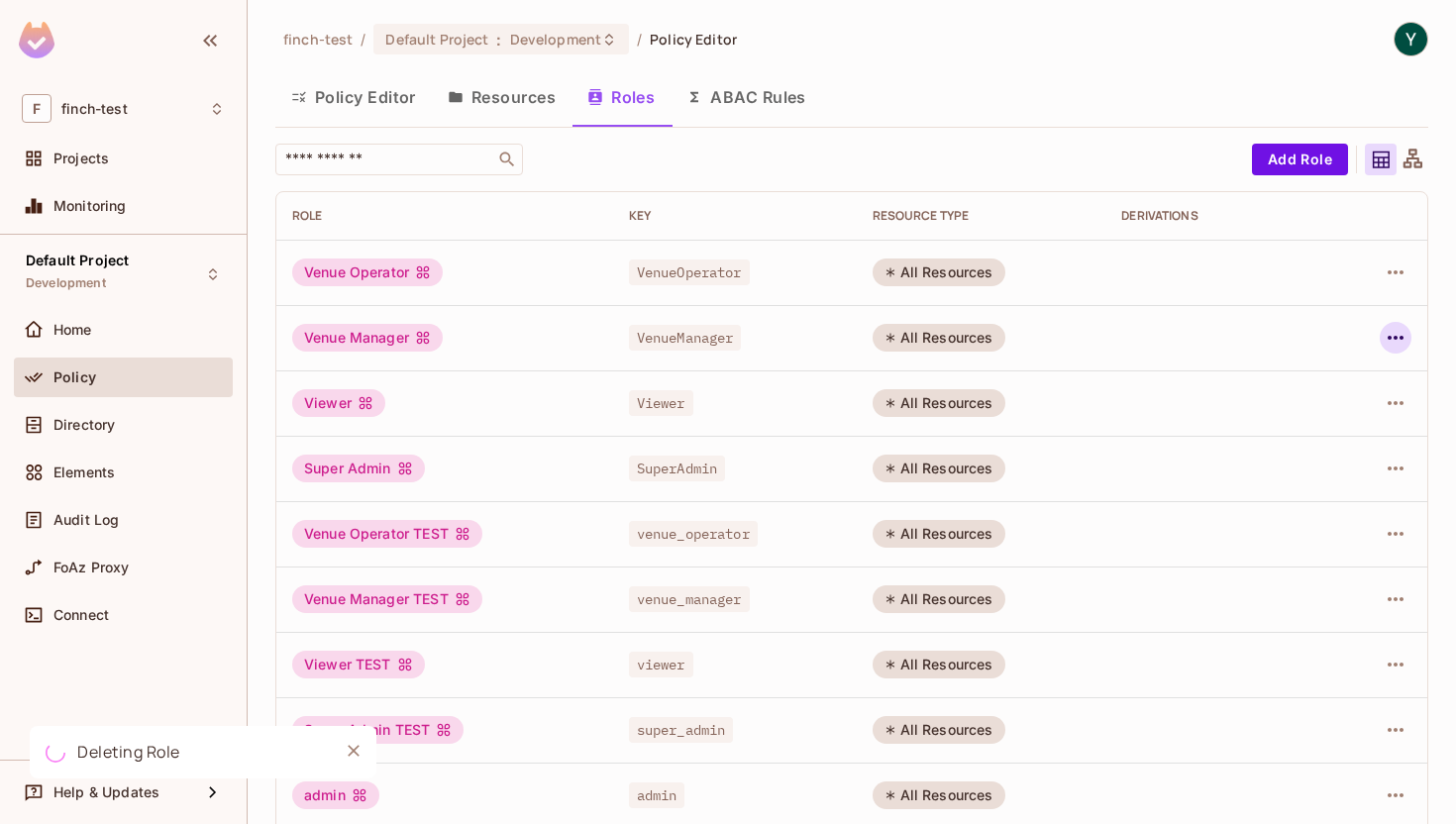 click 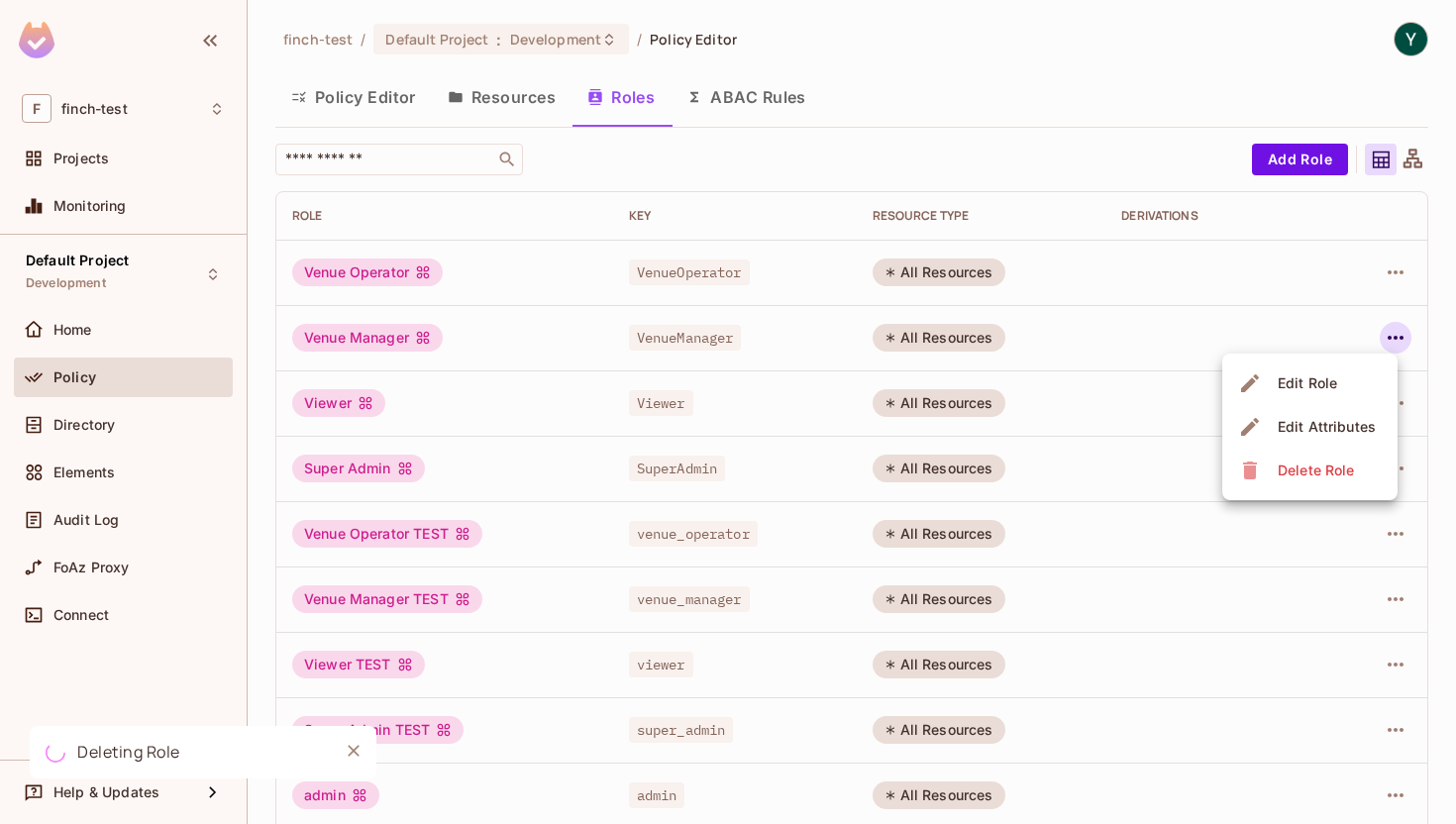 click 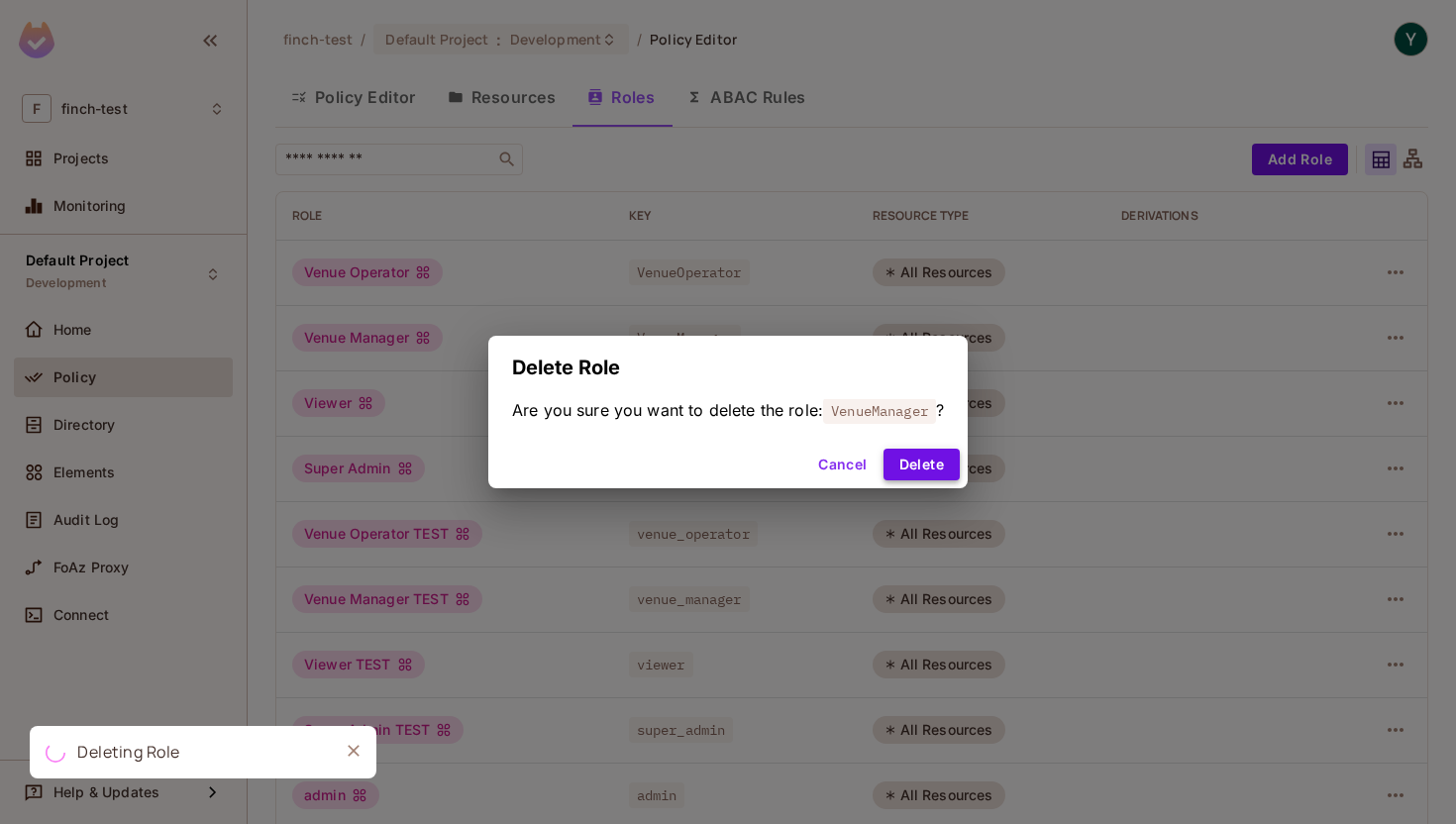 click on "Delete" at bounding box center (921, 464) 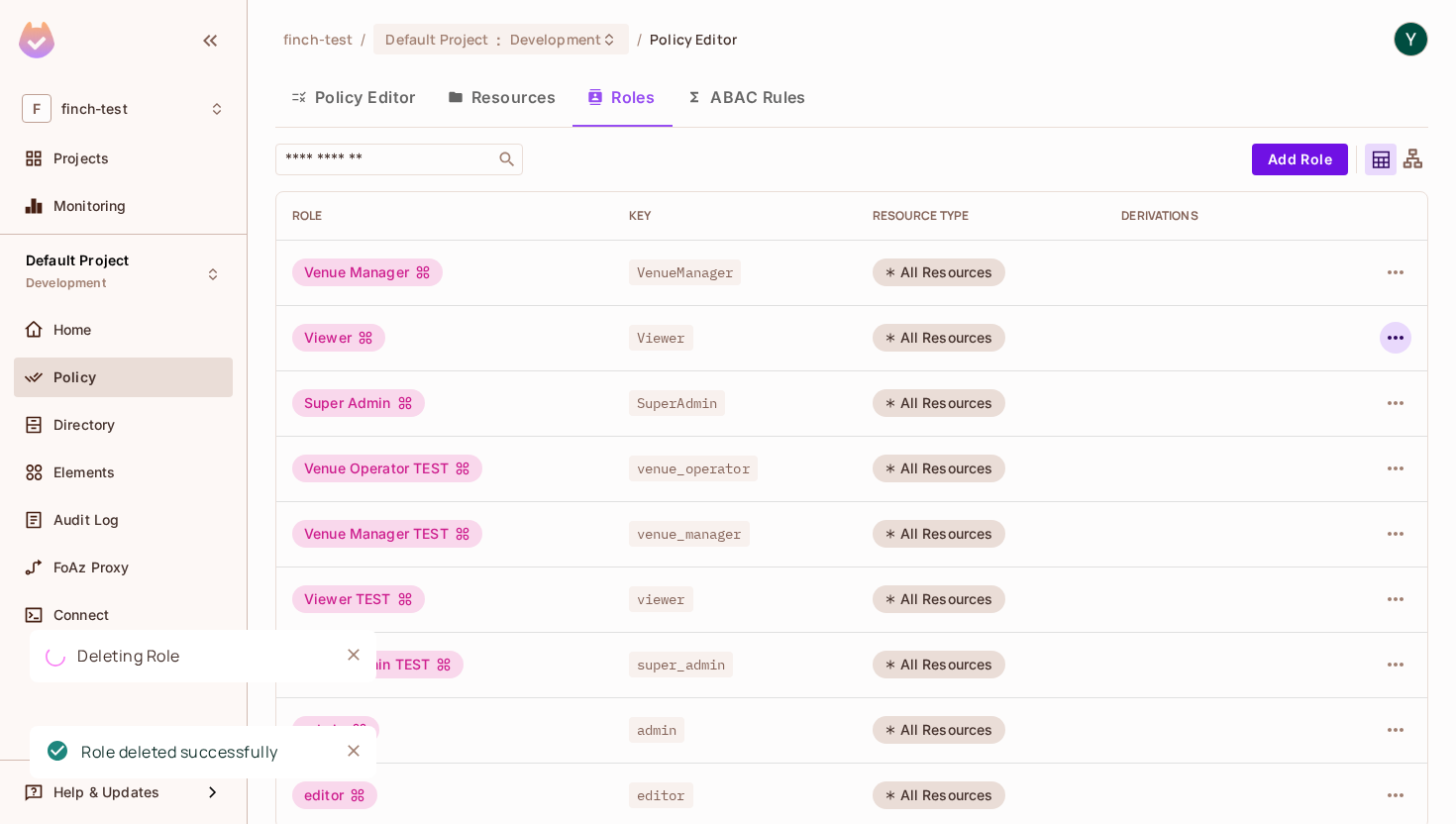 click 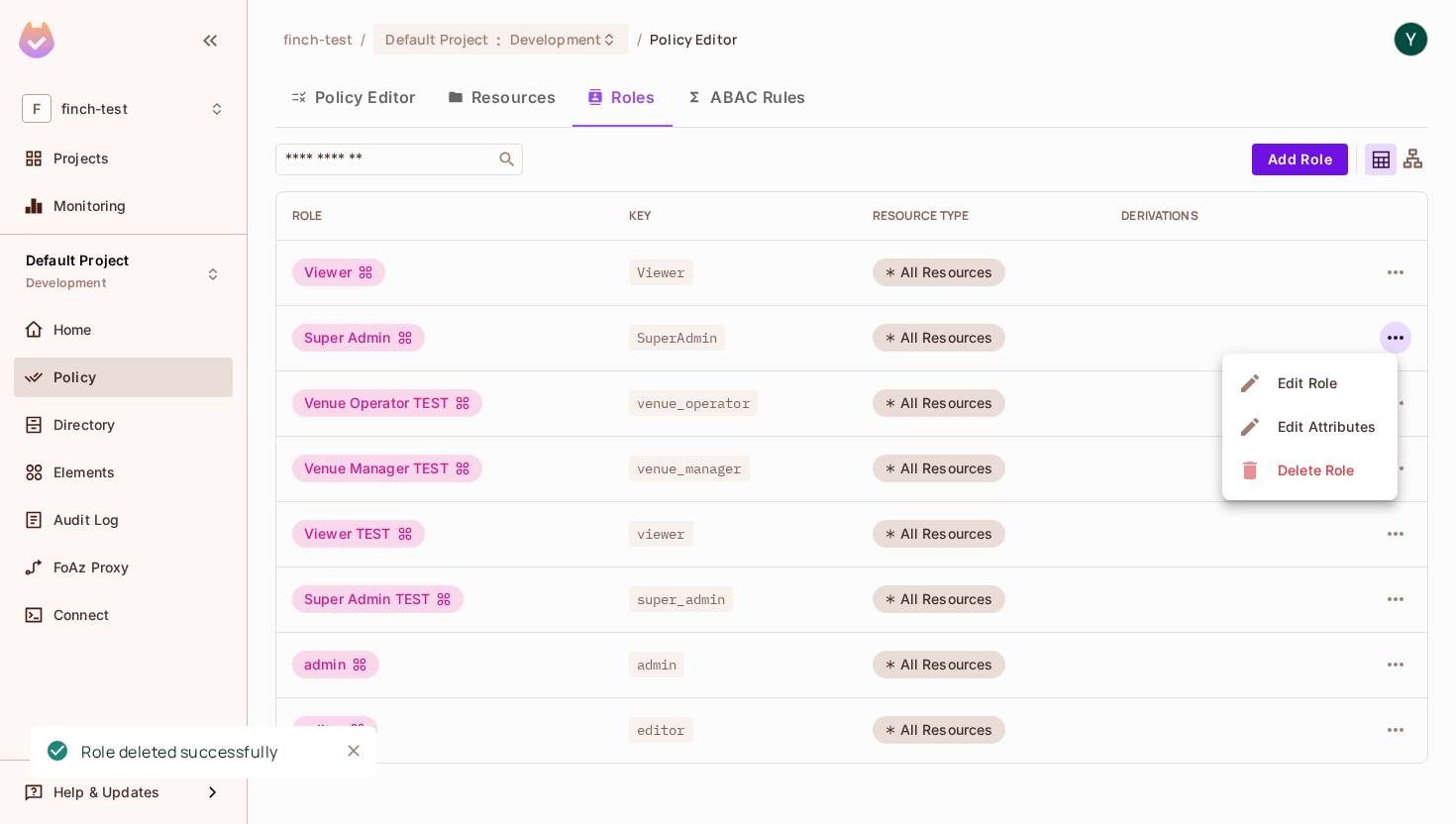 click at bounding box center [728, 412] 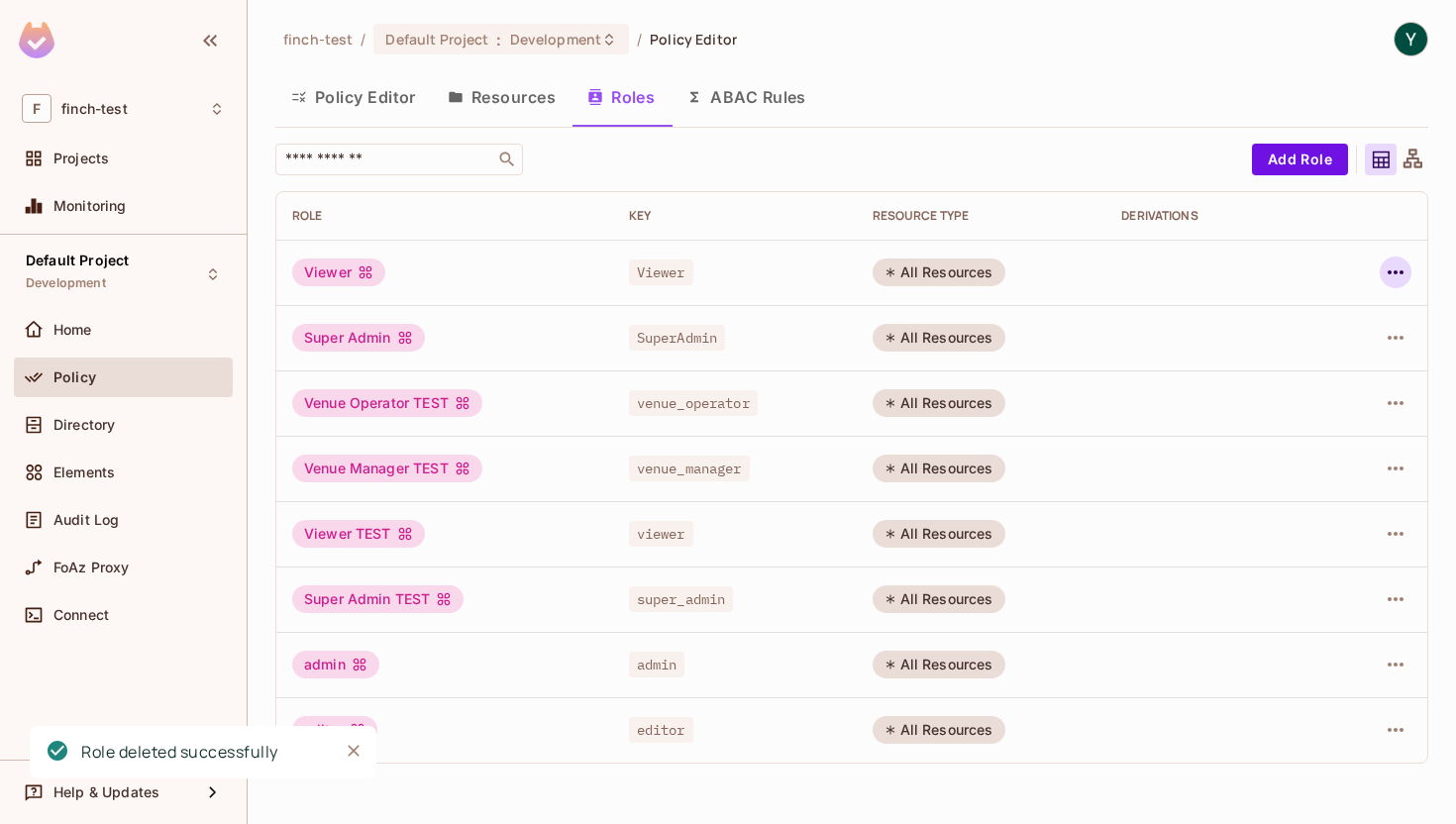 click 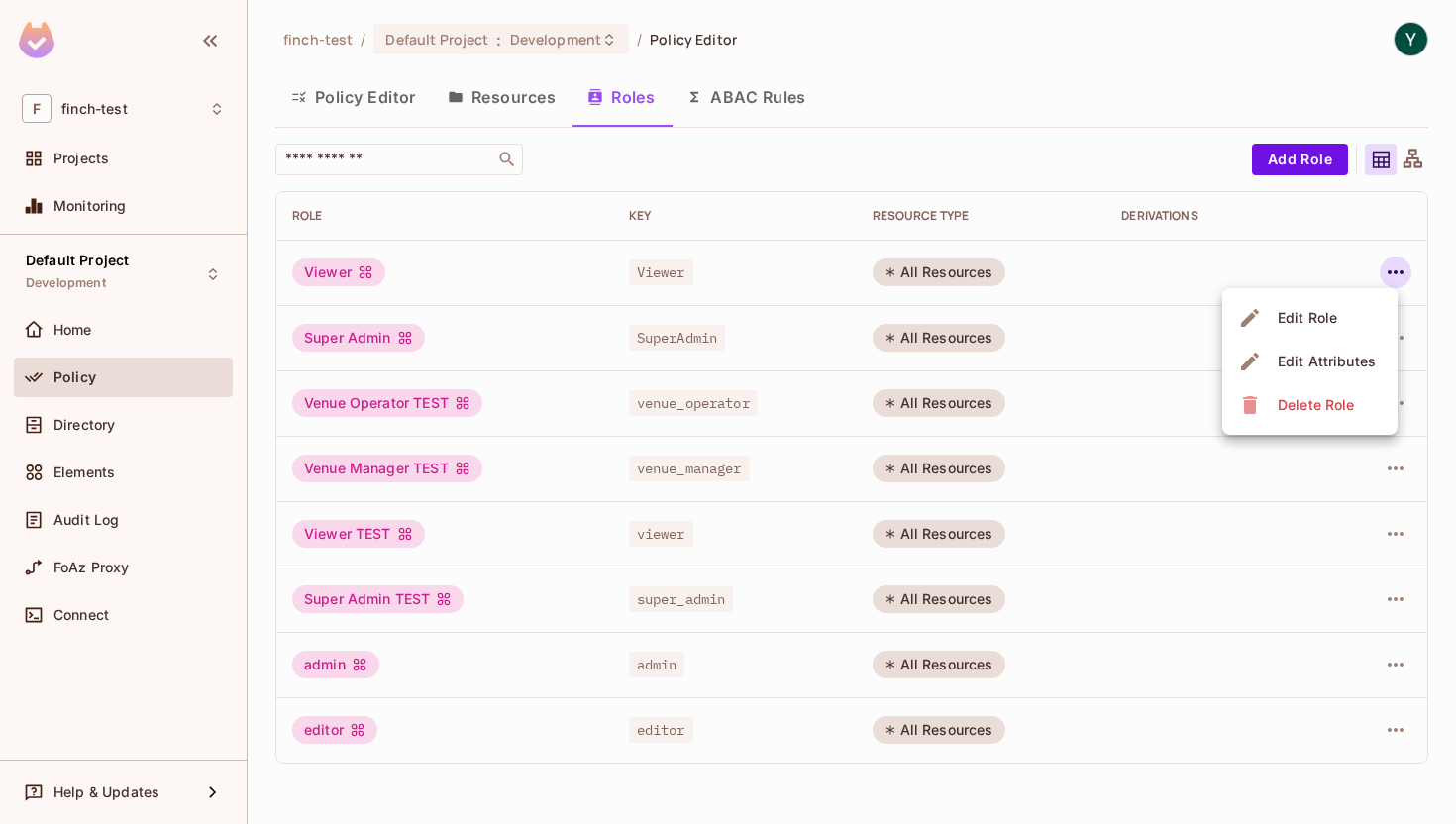 click on "Delete Role" at bounding box center [1315, 405] 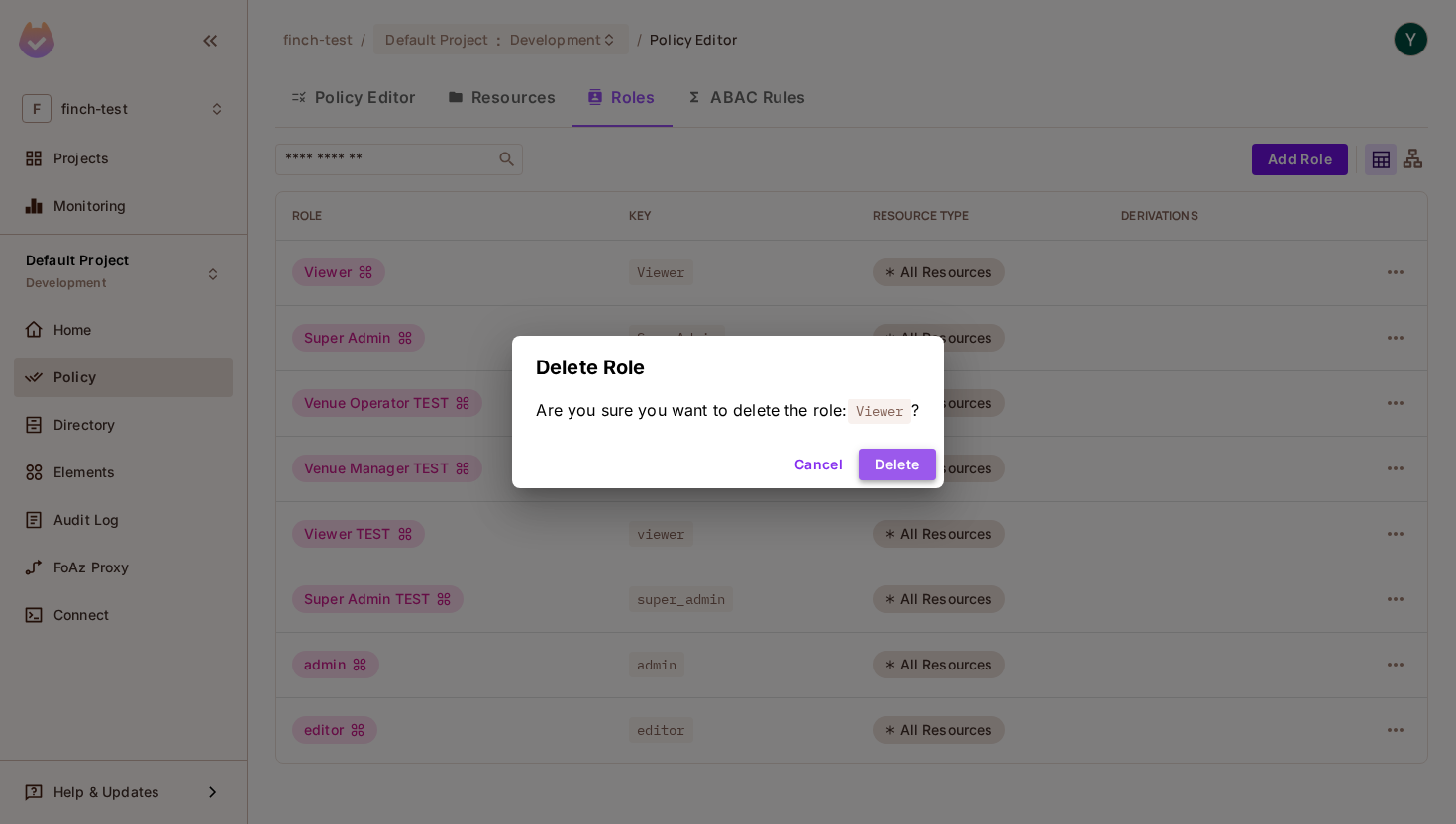 click on "Delete" at bounding box center (896, 464) 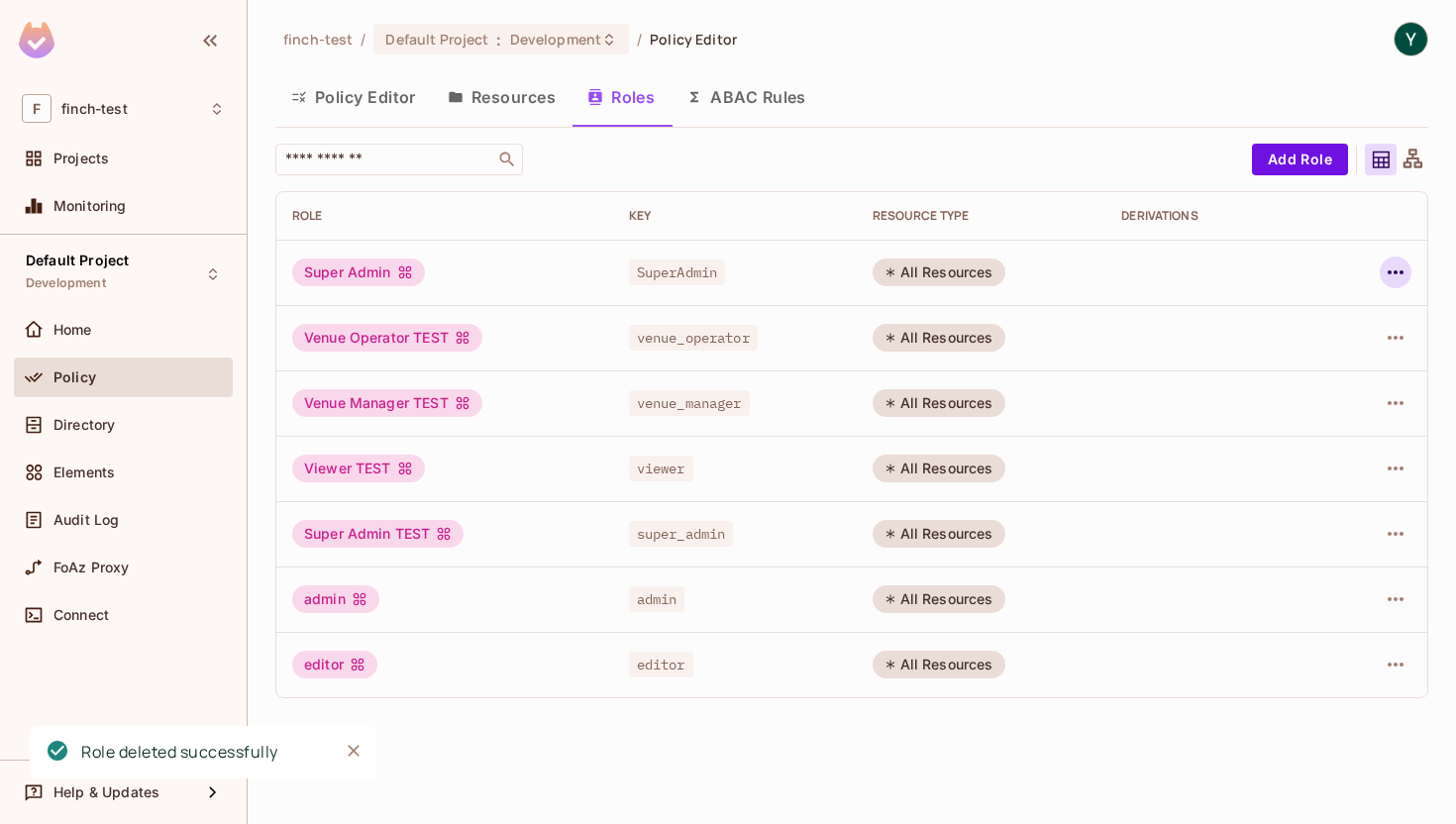 click at bounding box center [1396, 272] 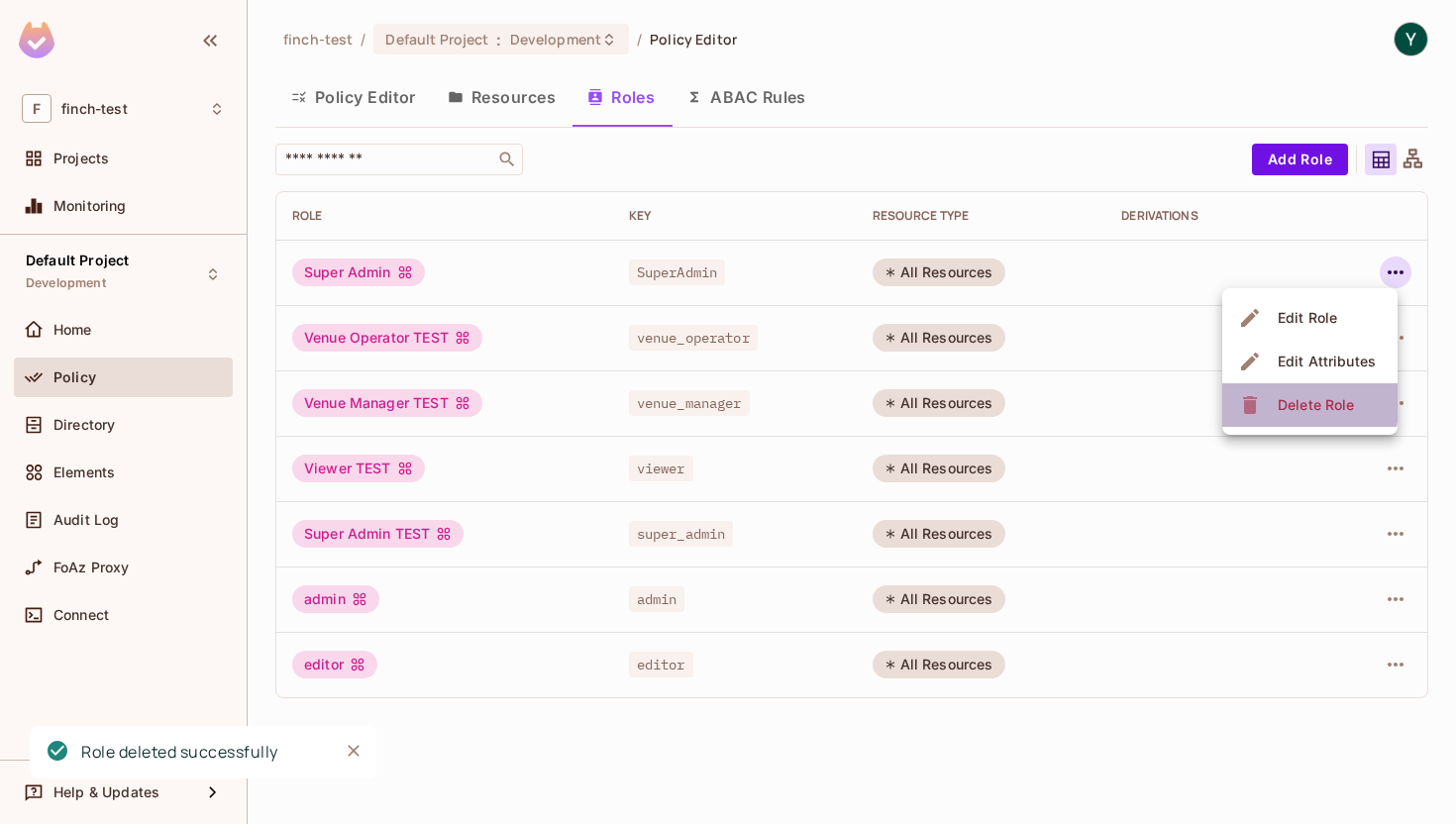click on "Delete Role" at bounding box center (1315, 405) 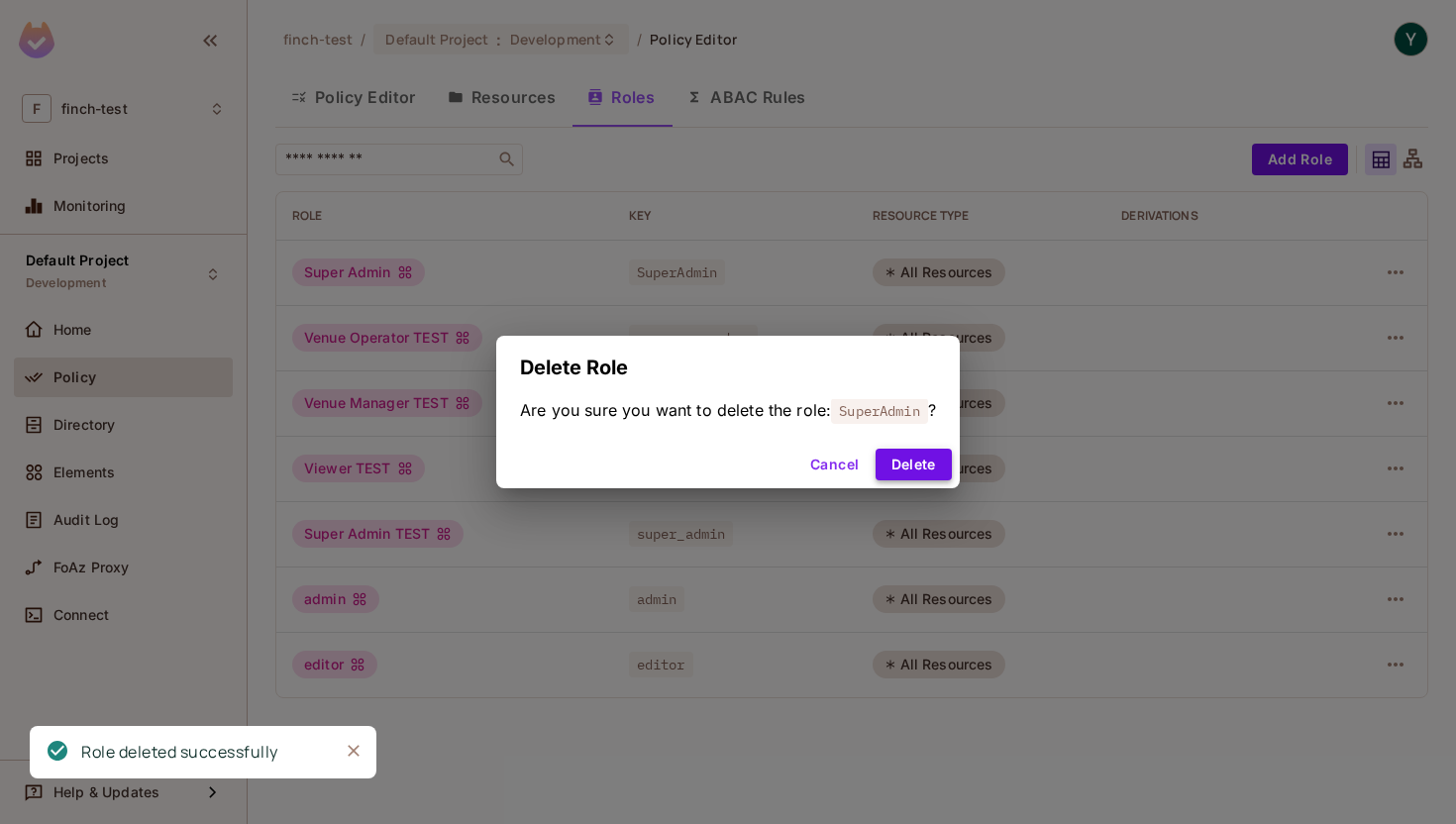 click on "Delete" at bounding box center [913, 464] 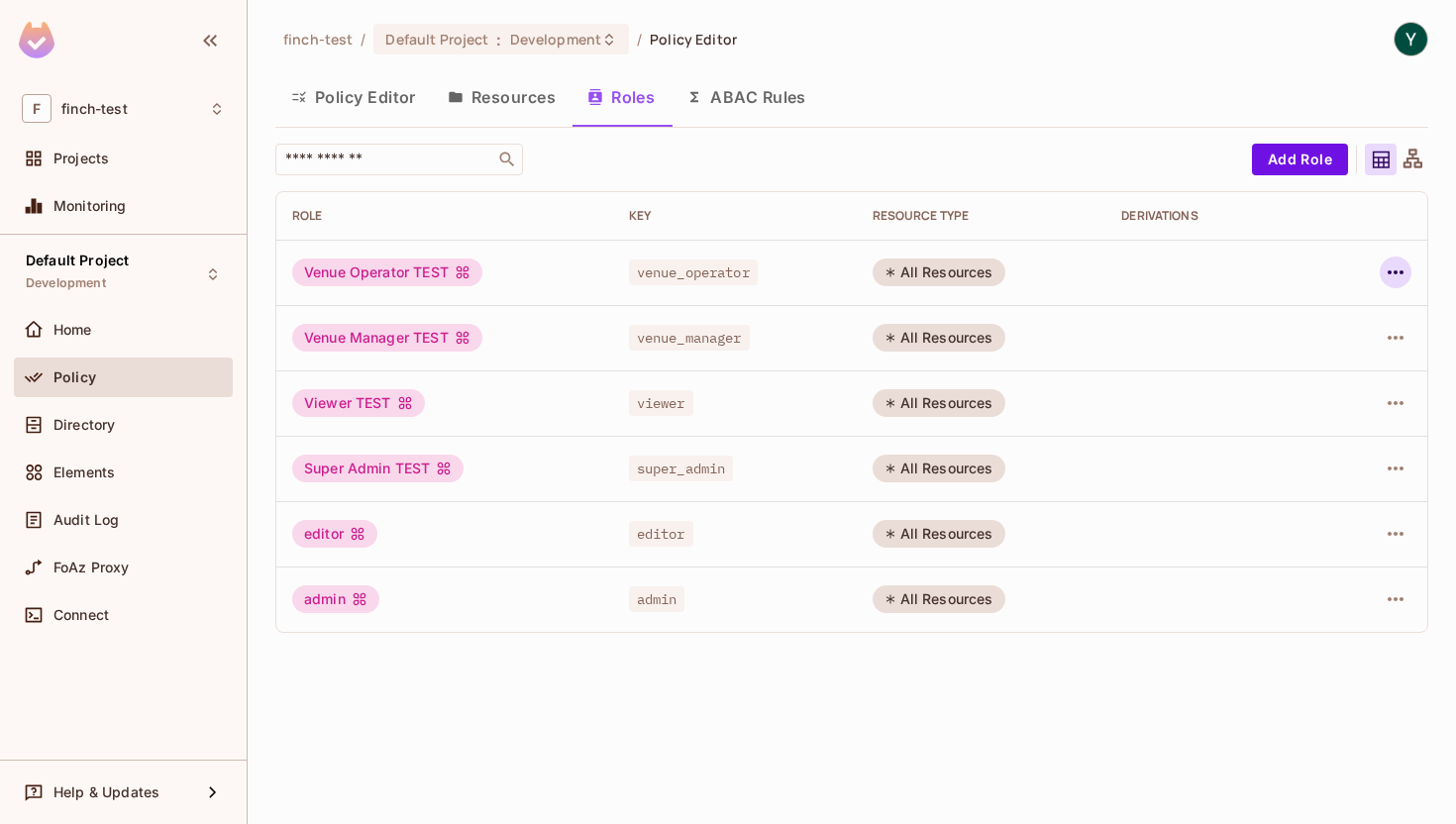 click 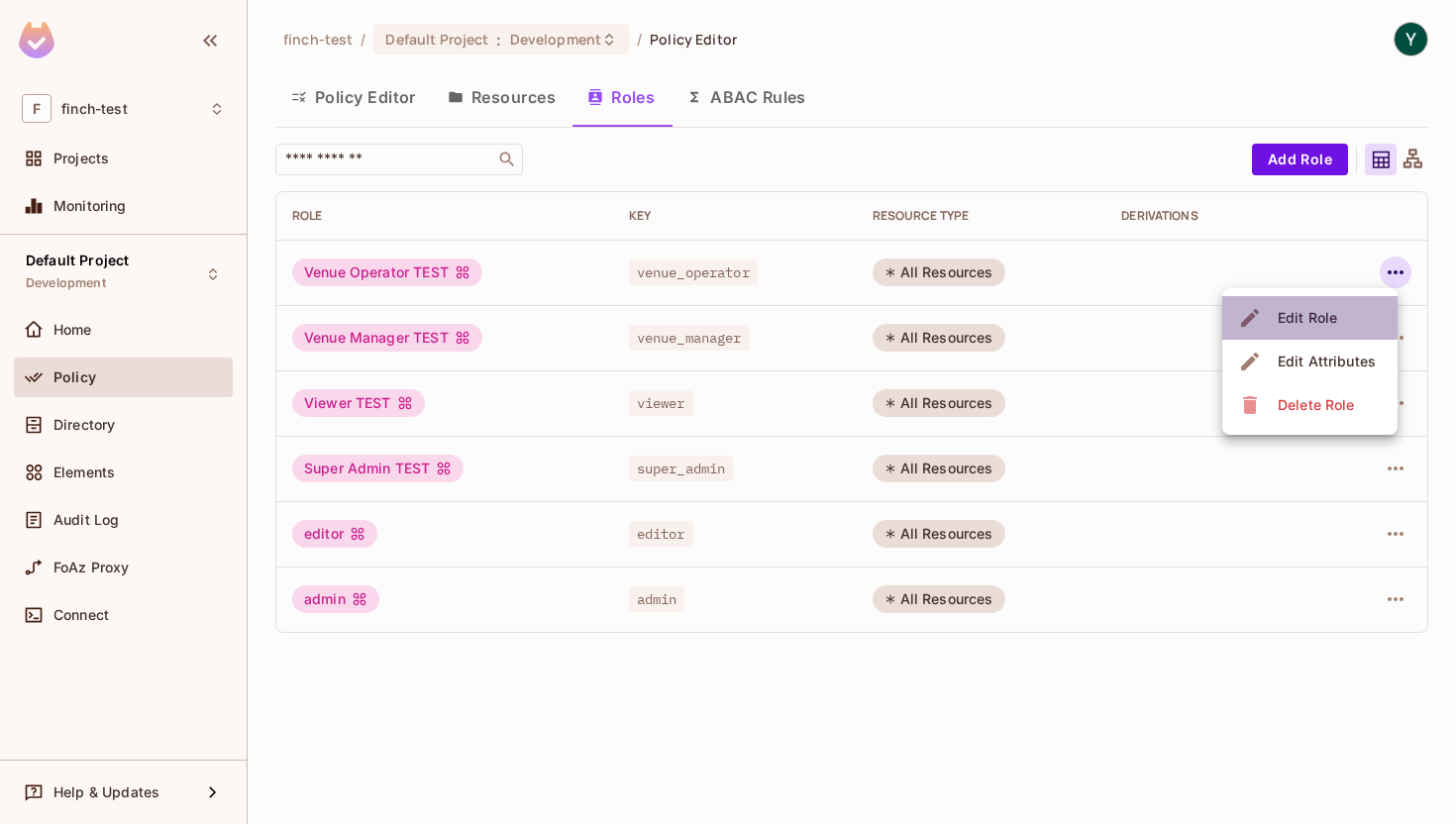 click on "Edit Role" at bounding box center [1307, 318] 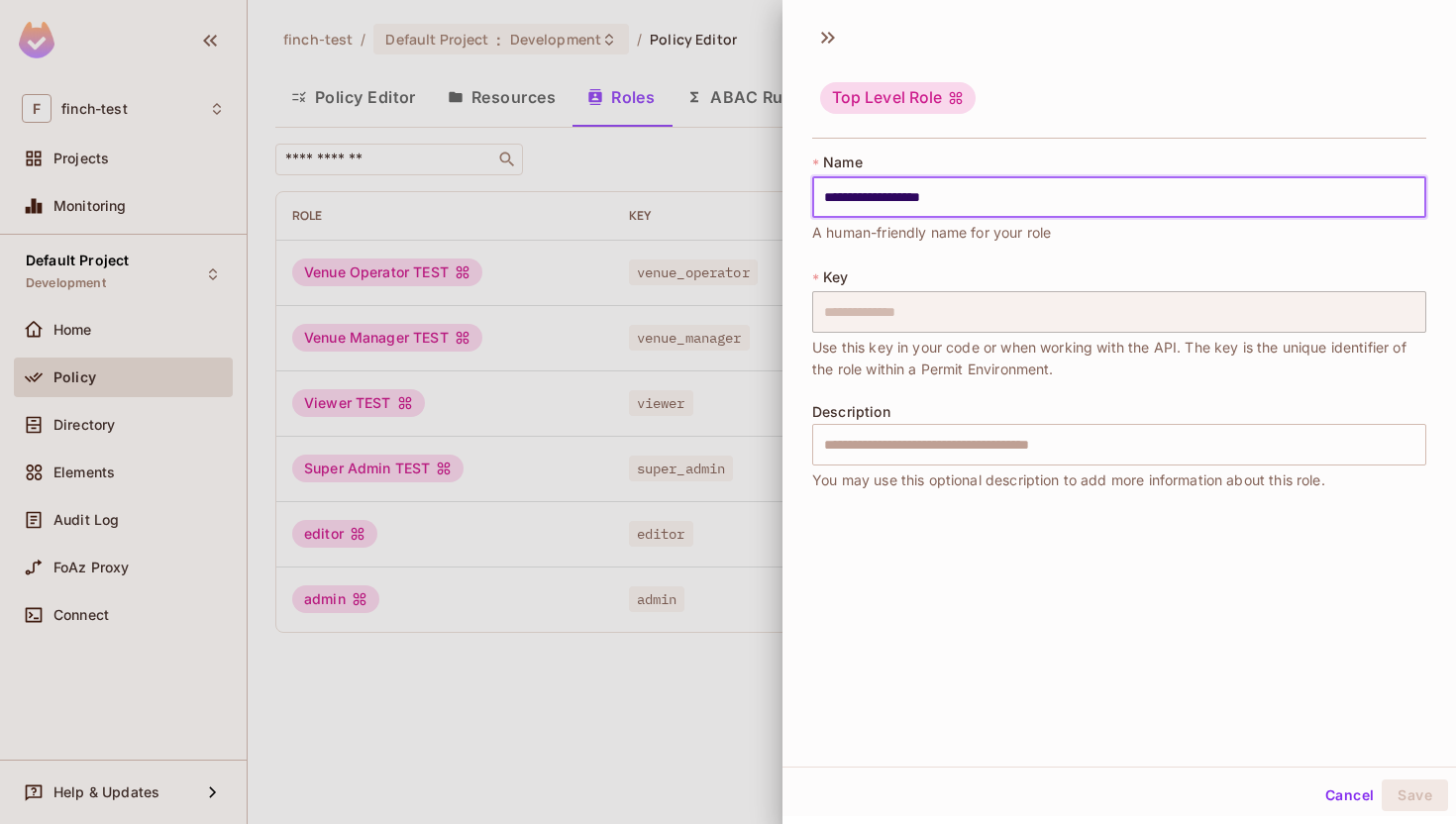 drag, startPoint x: 1054, startPoint y: 192, endPoint x: 930, endPoint y: 193, distance: 124.004 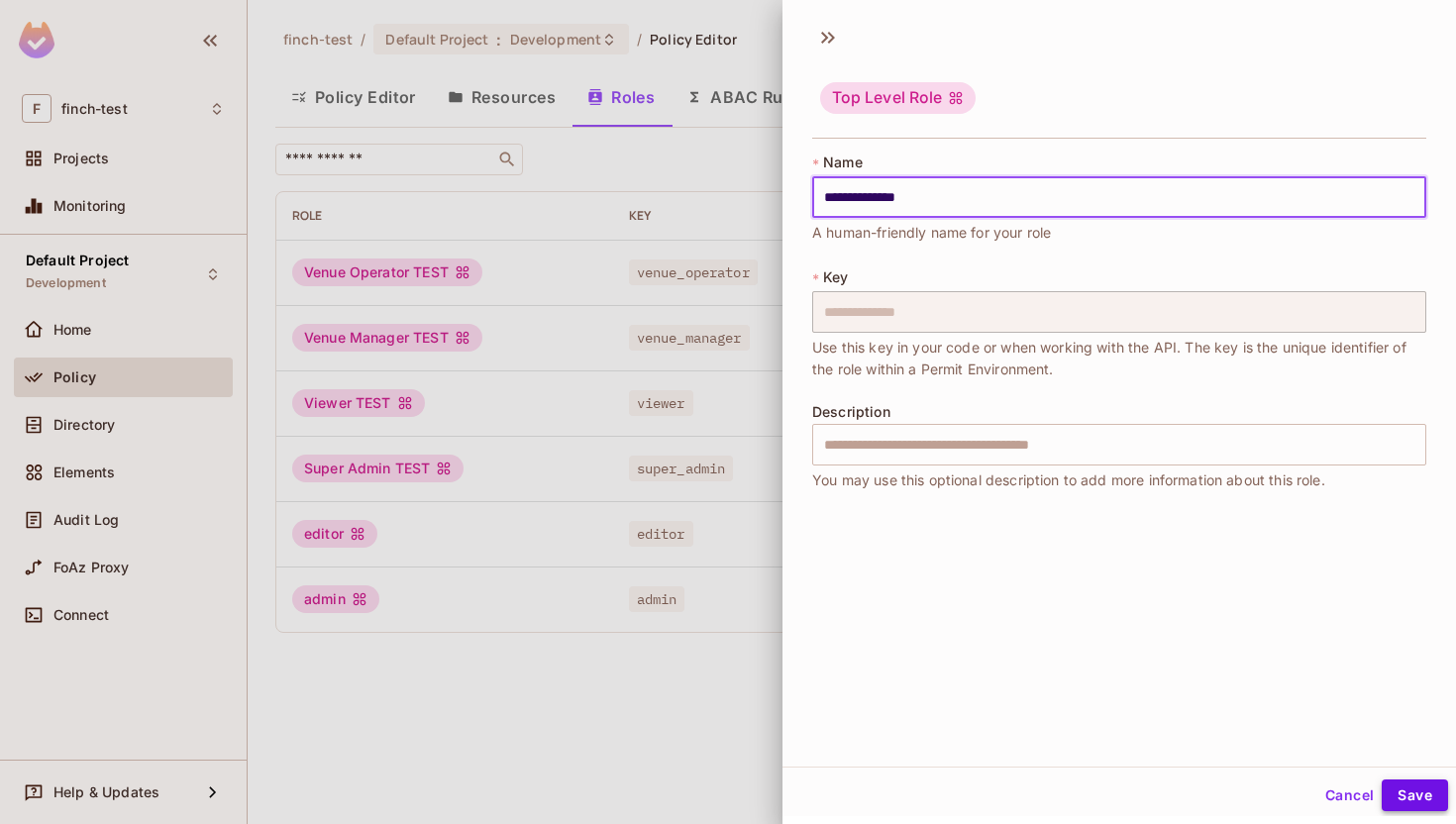 type on "**********" 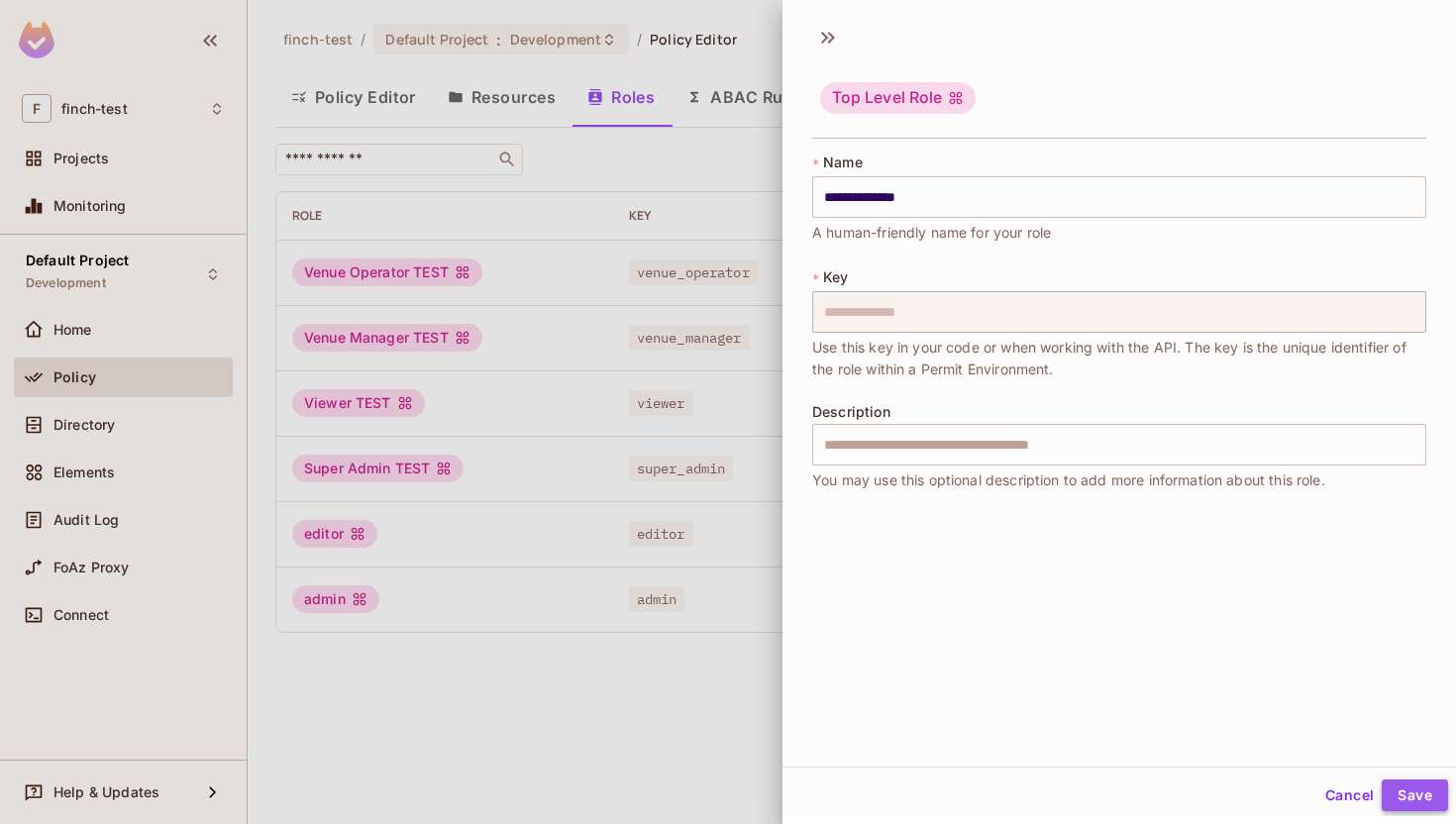 click on "Save" at bounding box center [1414, 795] 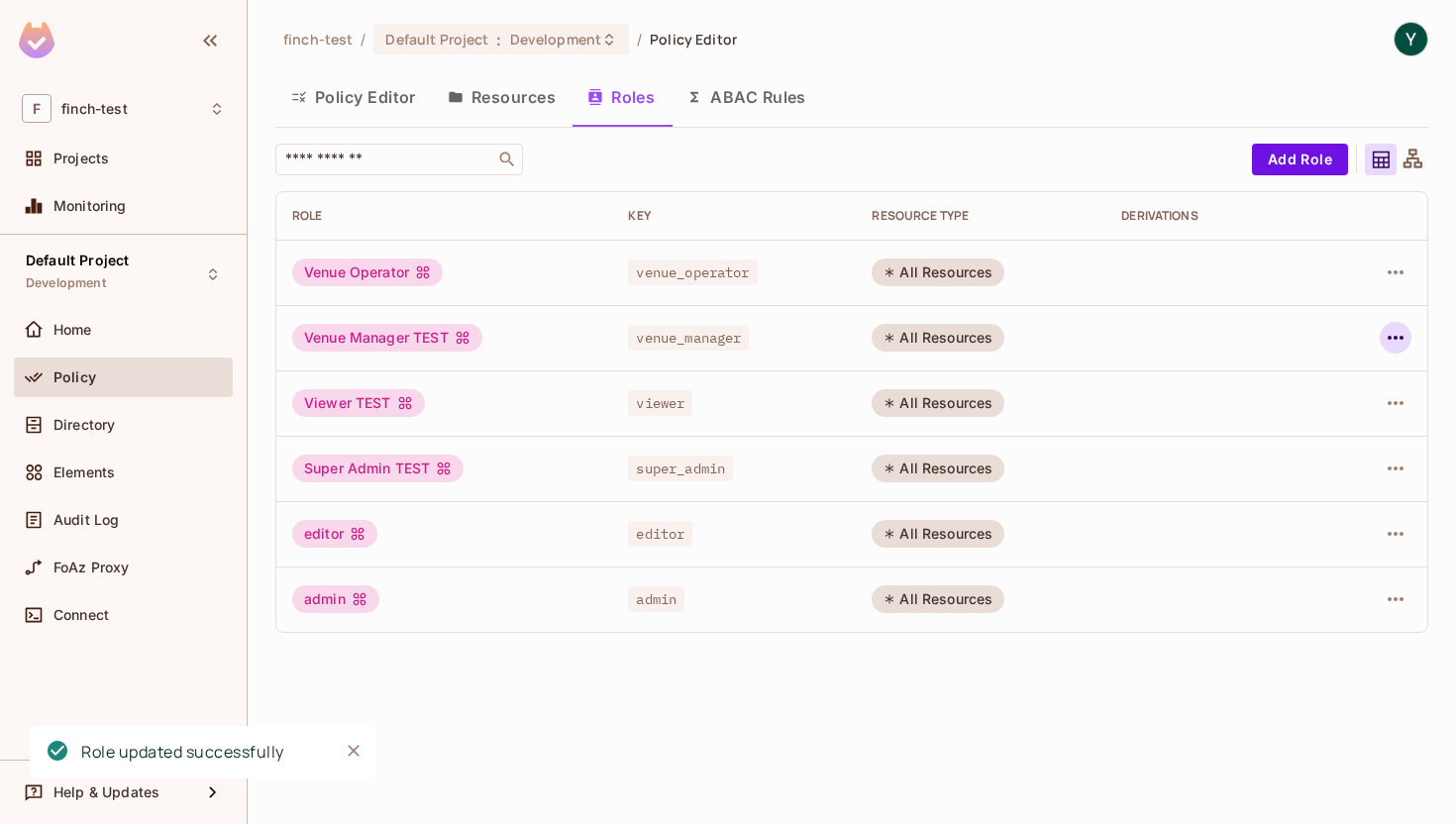 click 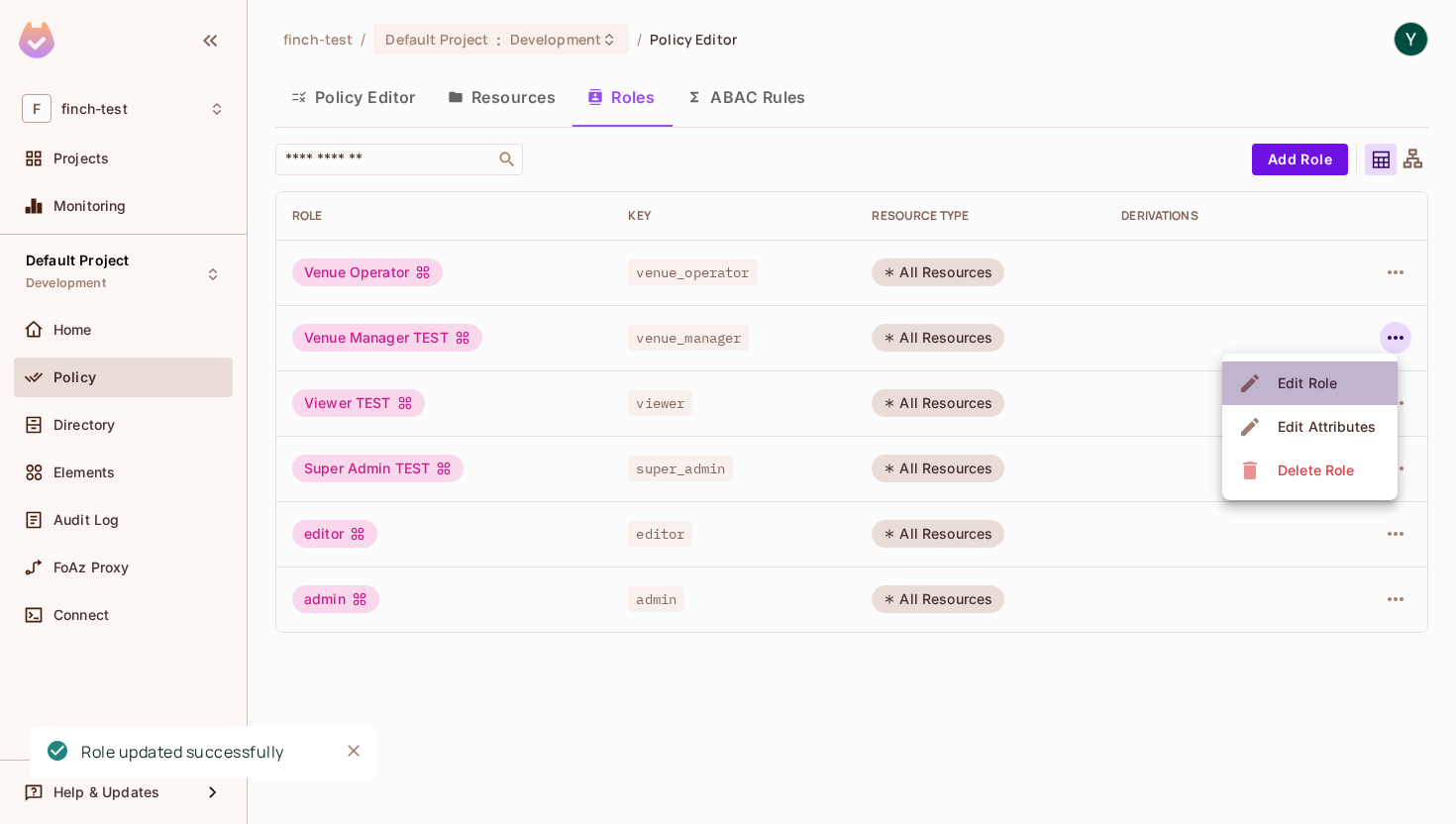 click on "Edit Role" at bounding box center (1309, 383) 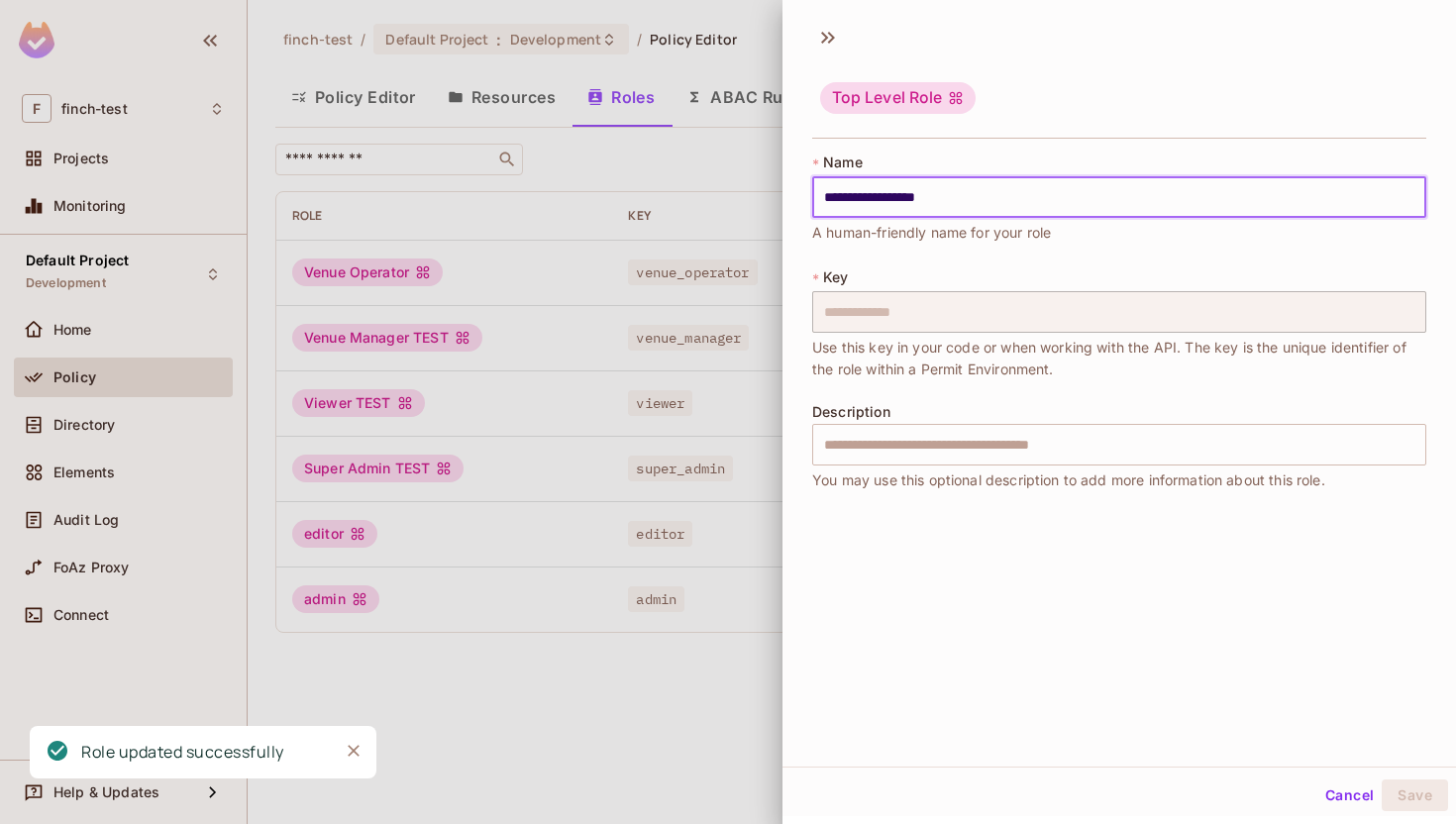 drag, startPoint x: 980, startPoint y: 202, endPoint x: 930, endPoint y: 202, distance: 50 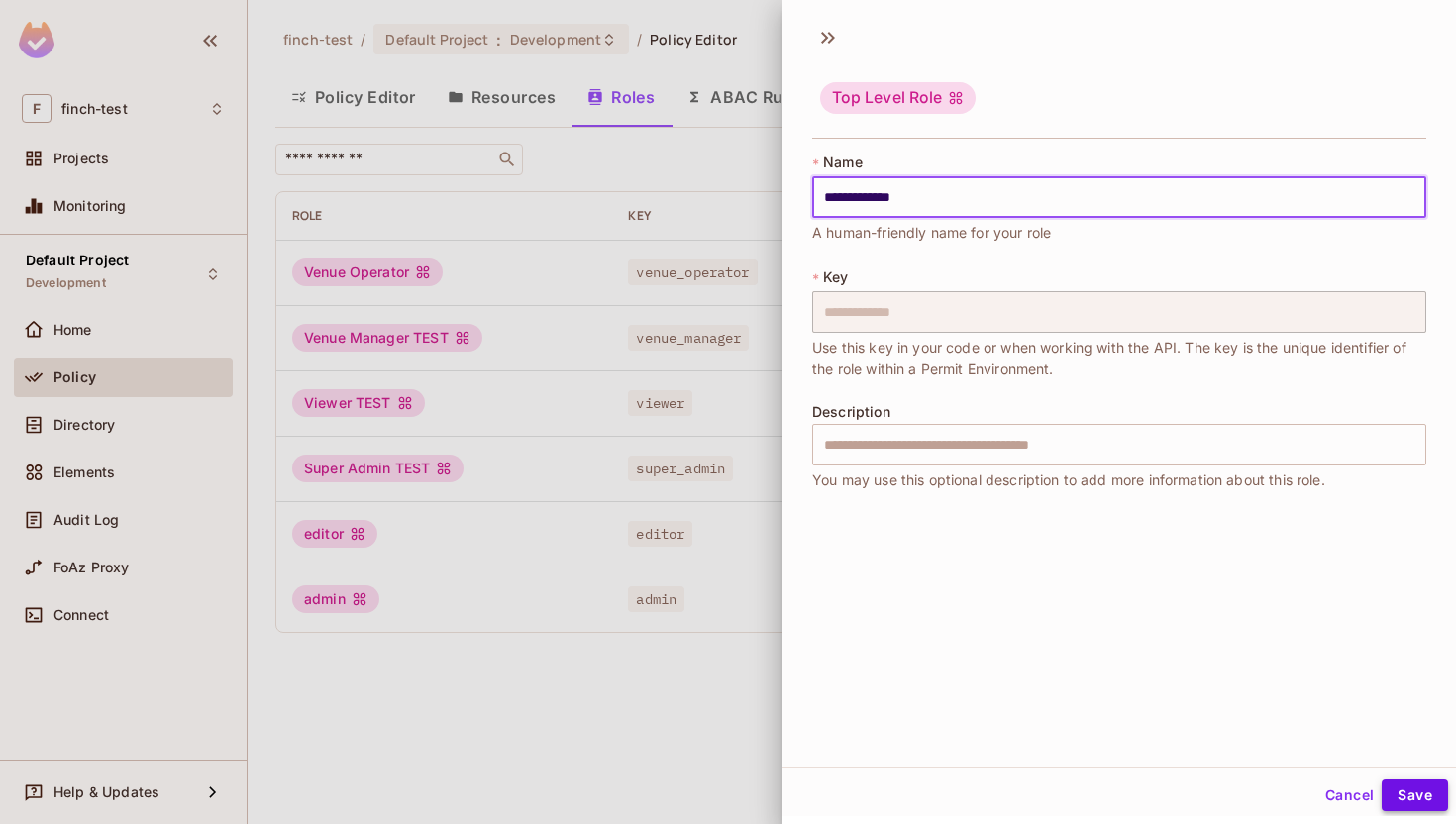 type on "**********" 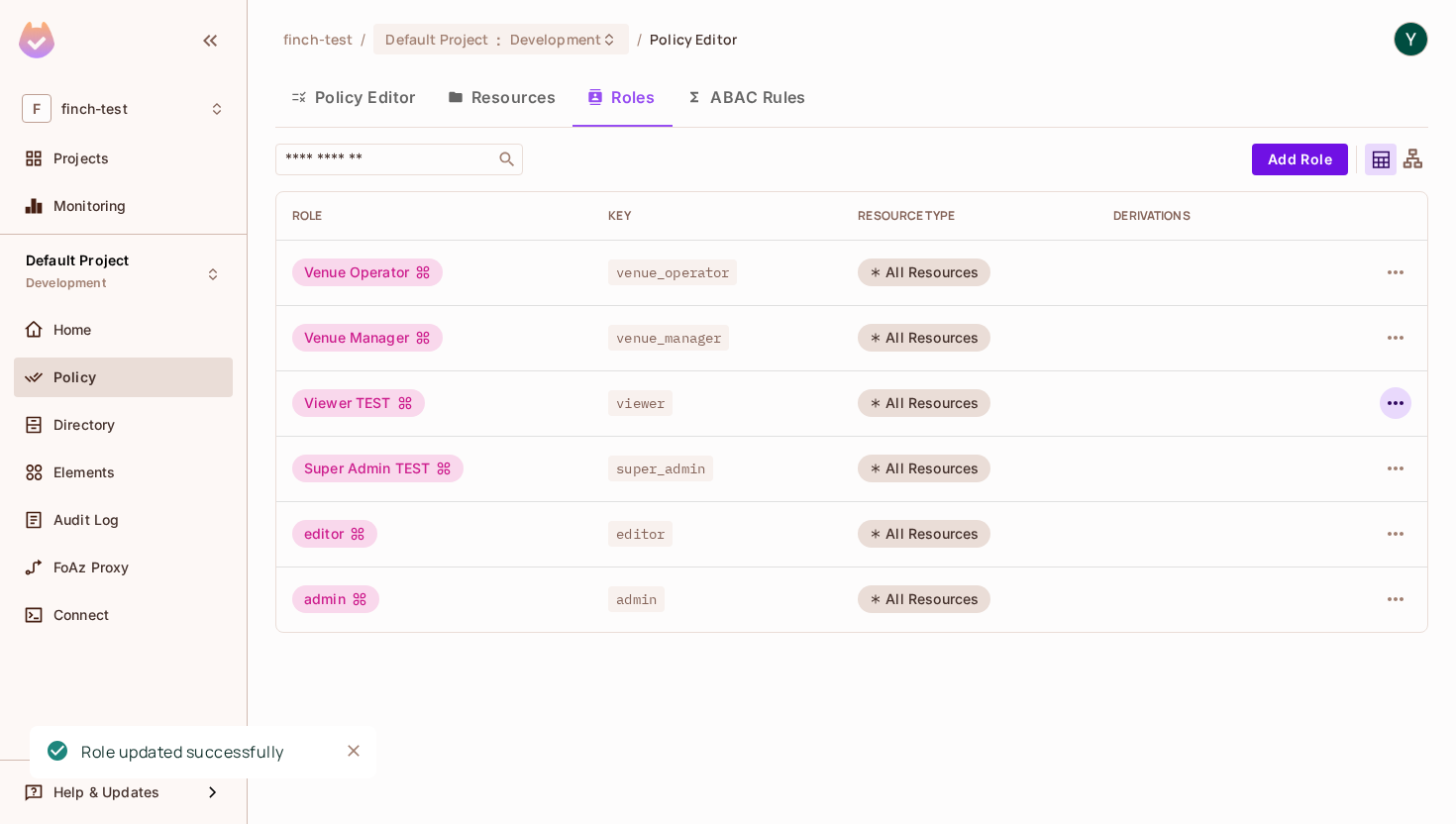 click 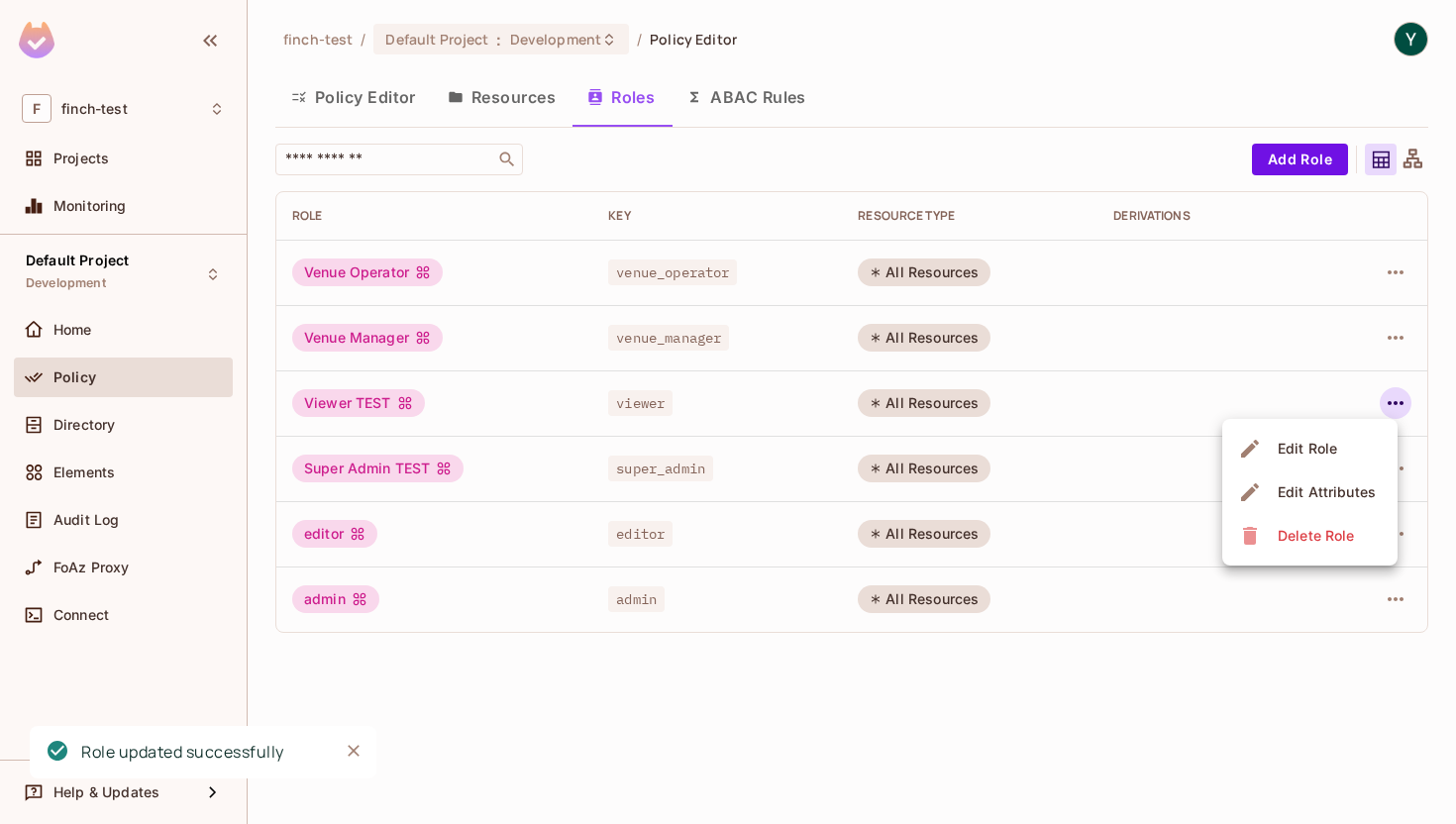 click on "Edit Role" at bounding box center [1309, 449] 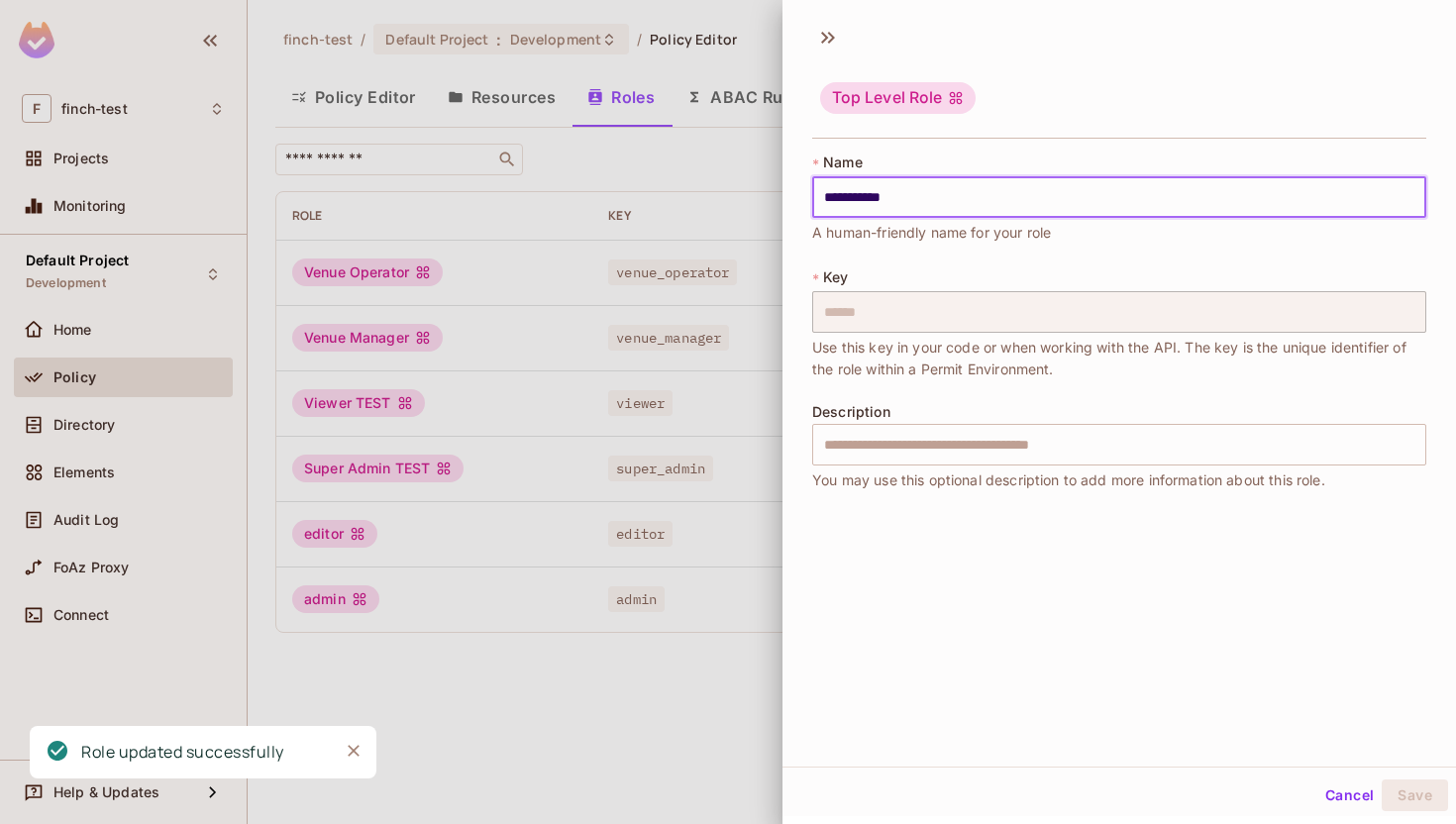 drag, startPoint x: 968, startPoint y: 208, endPoint x: 870, endPoint y: 201, distance: 98.24968 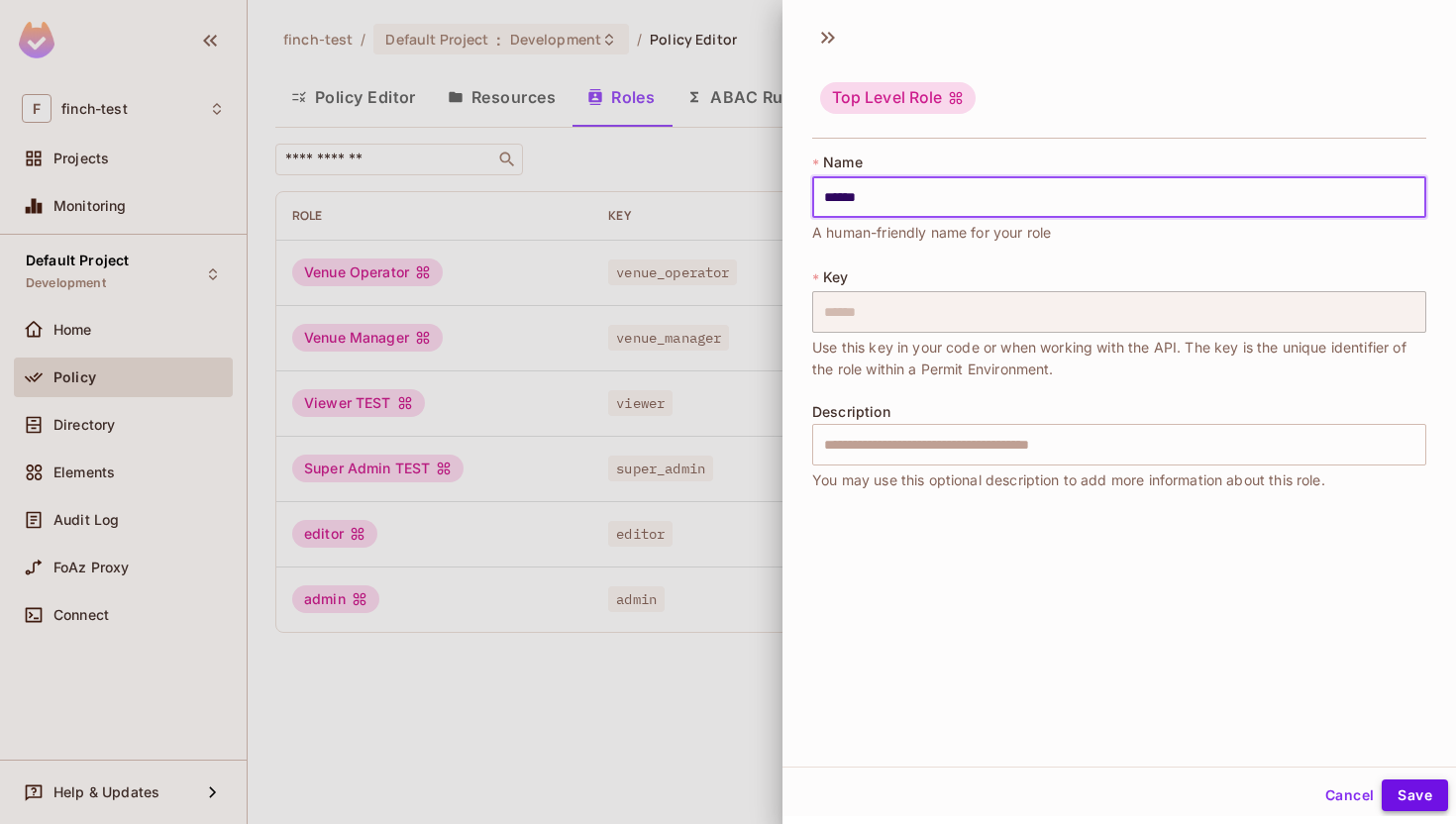 type on "******" 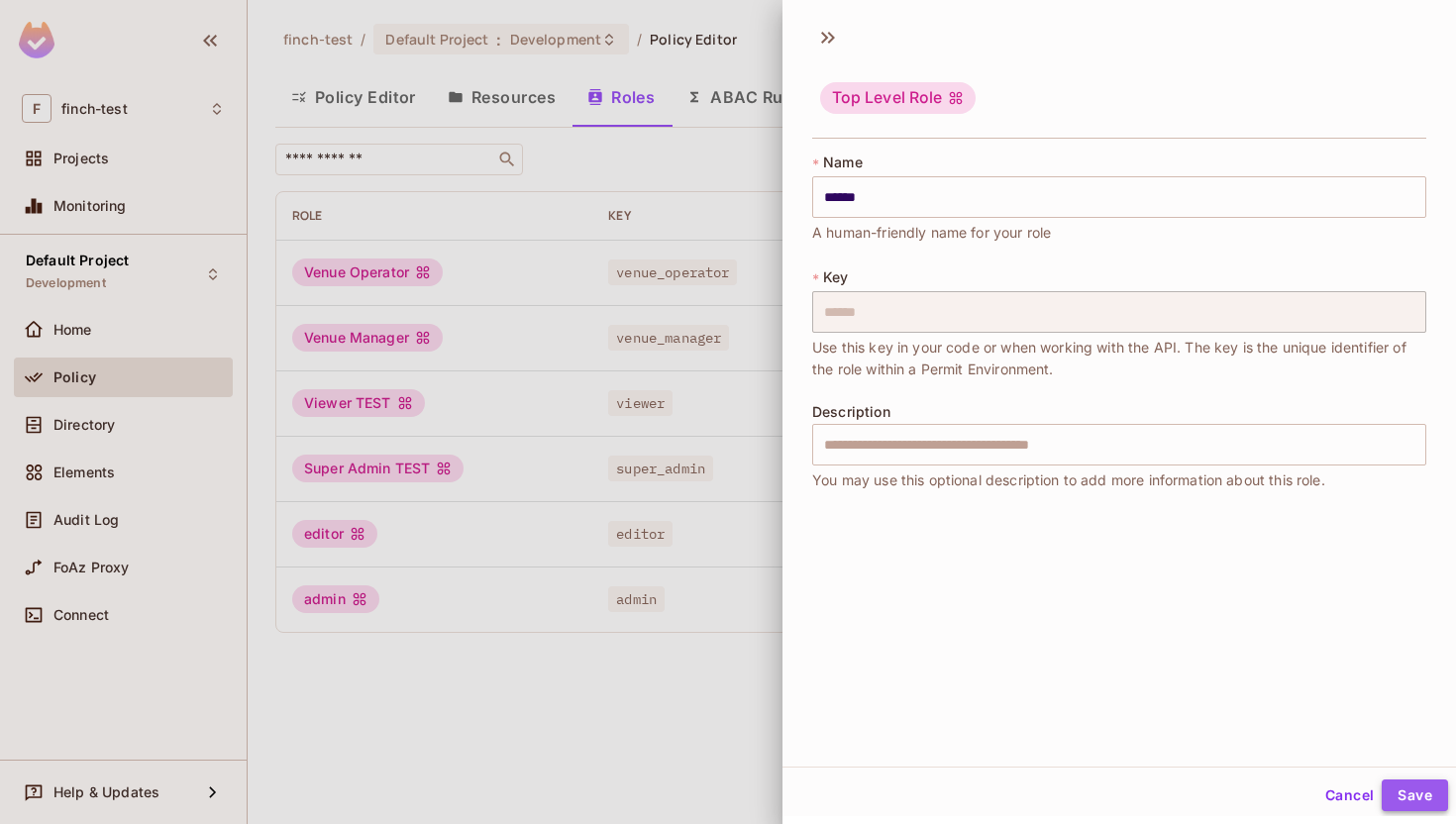 click on "Save" at bounding box center [1414, 795] 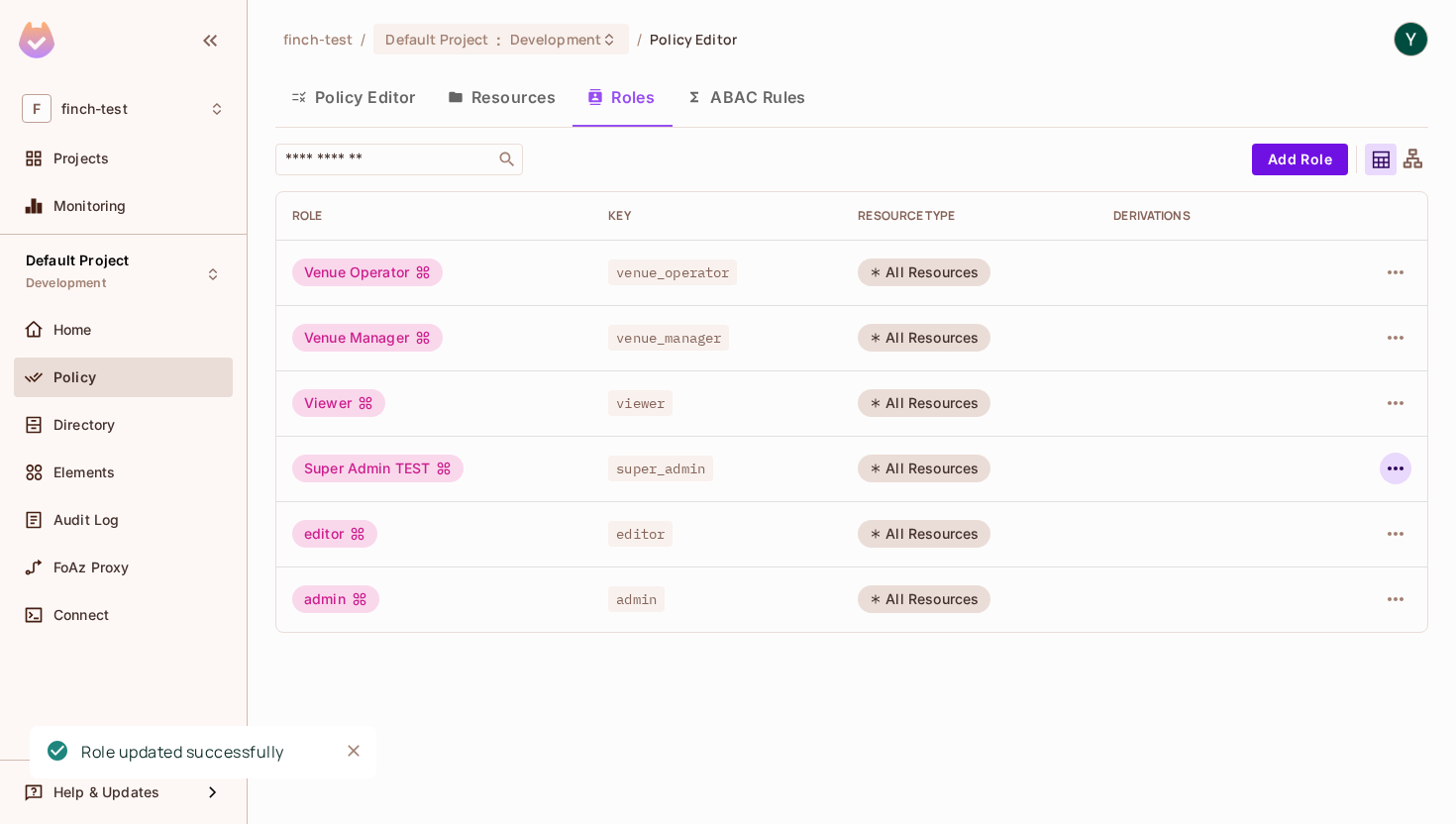 click 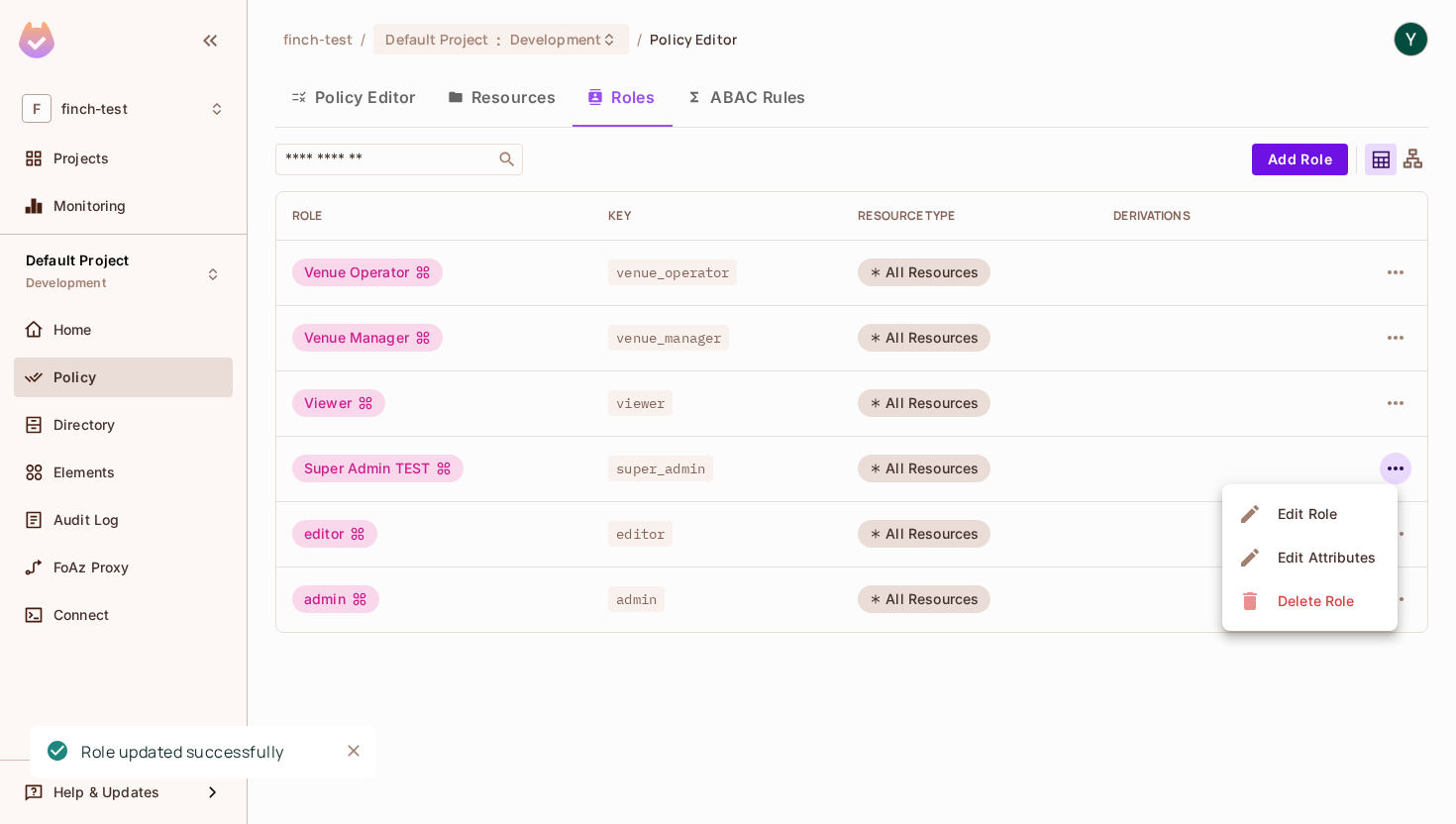 click on "Edit Role" at bounding box center (1307, 514) 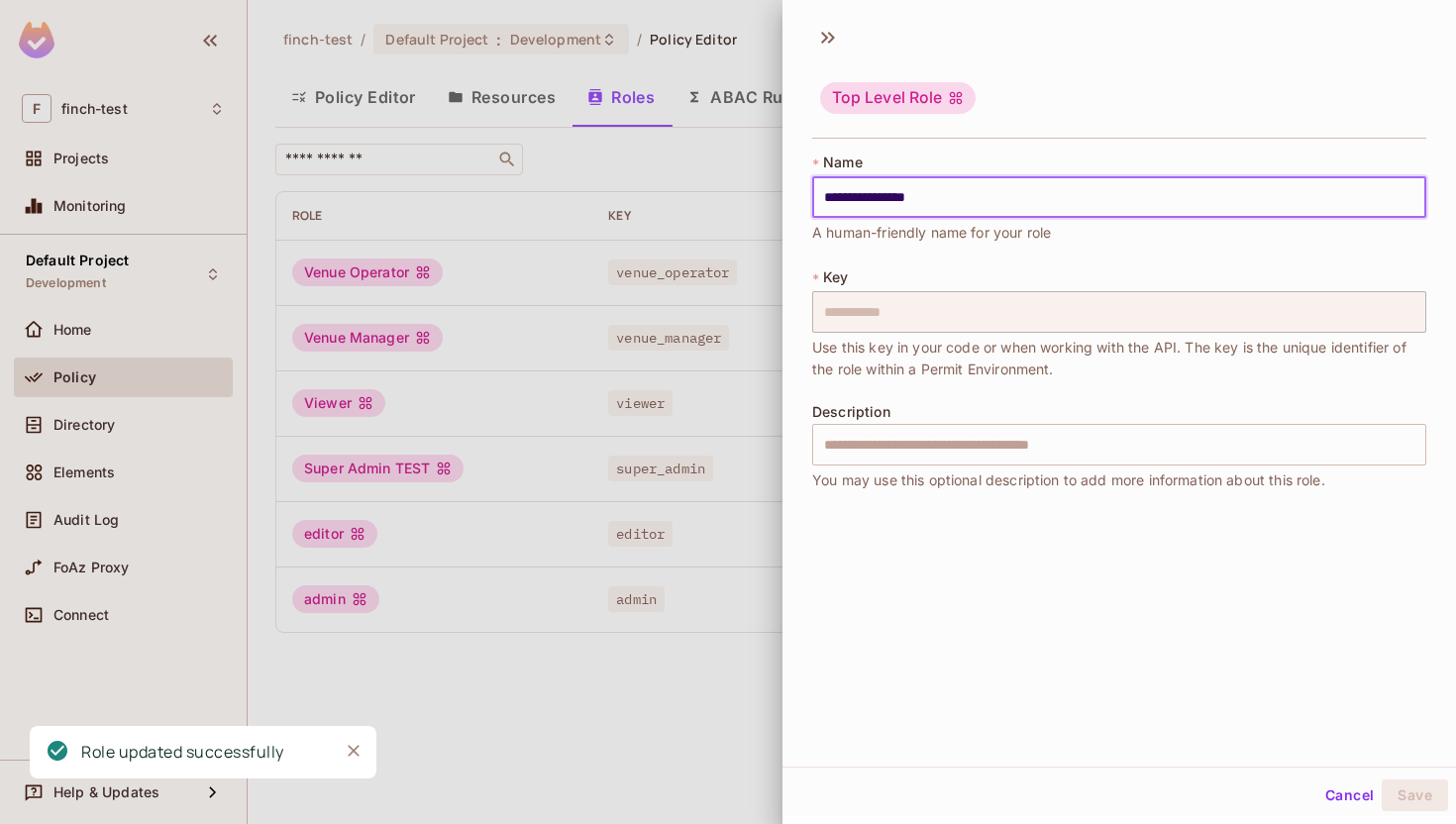 drag, startPoint x: 964, startPoint y: 194, endPoint x: 908, endPoint y: 197, distance: 56.0803 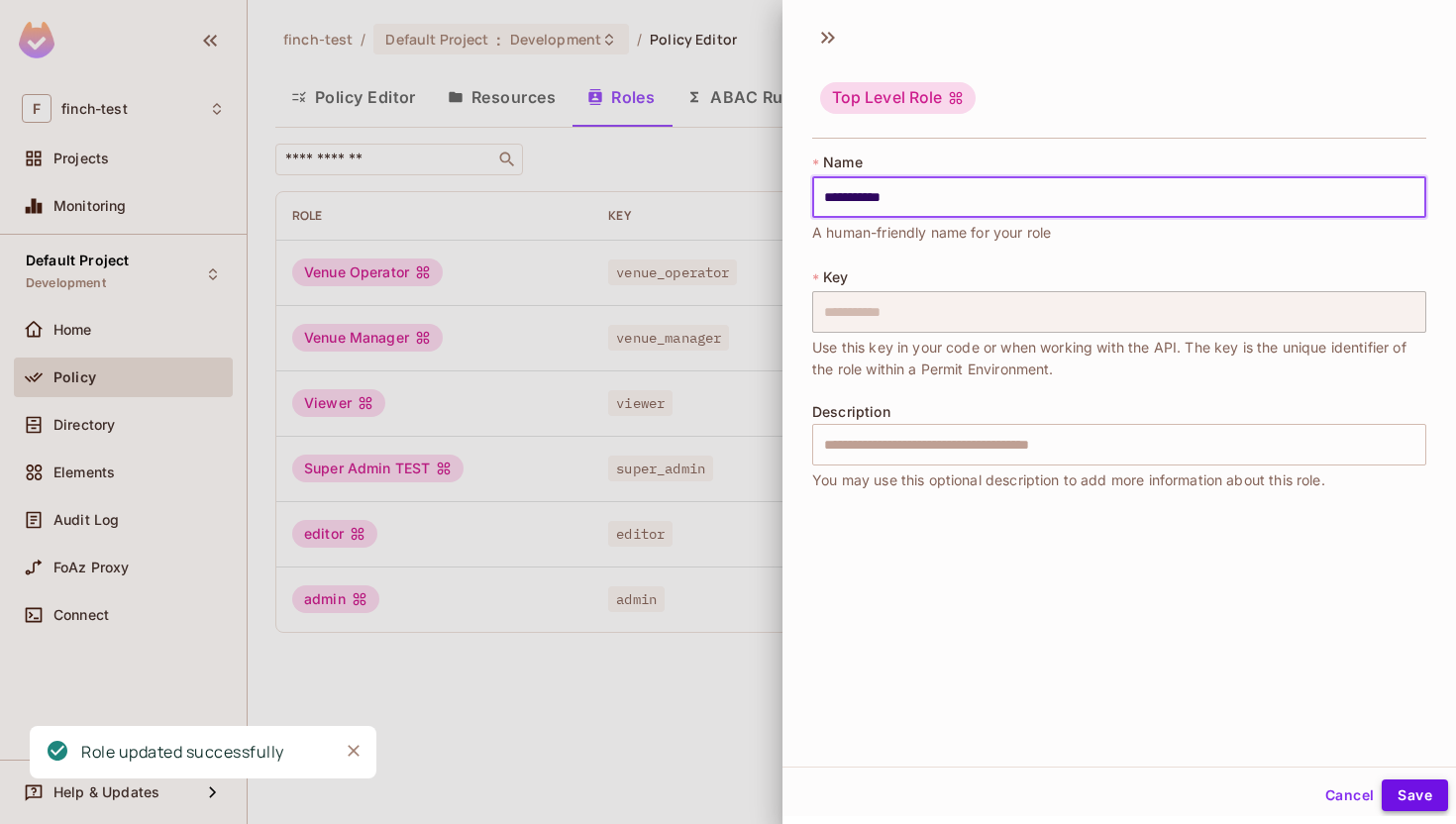 type on "**********" 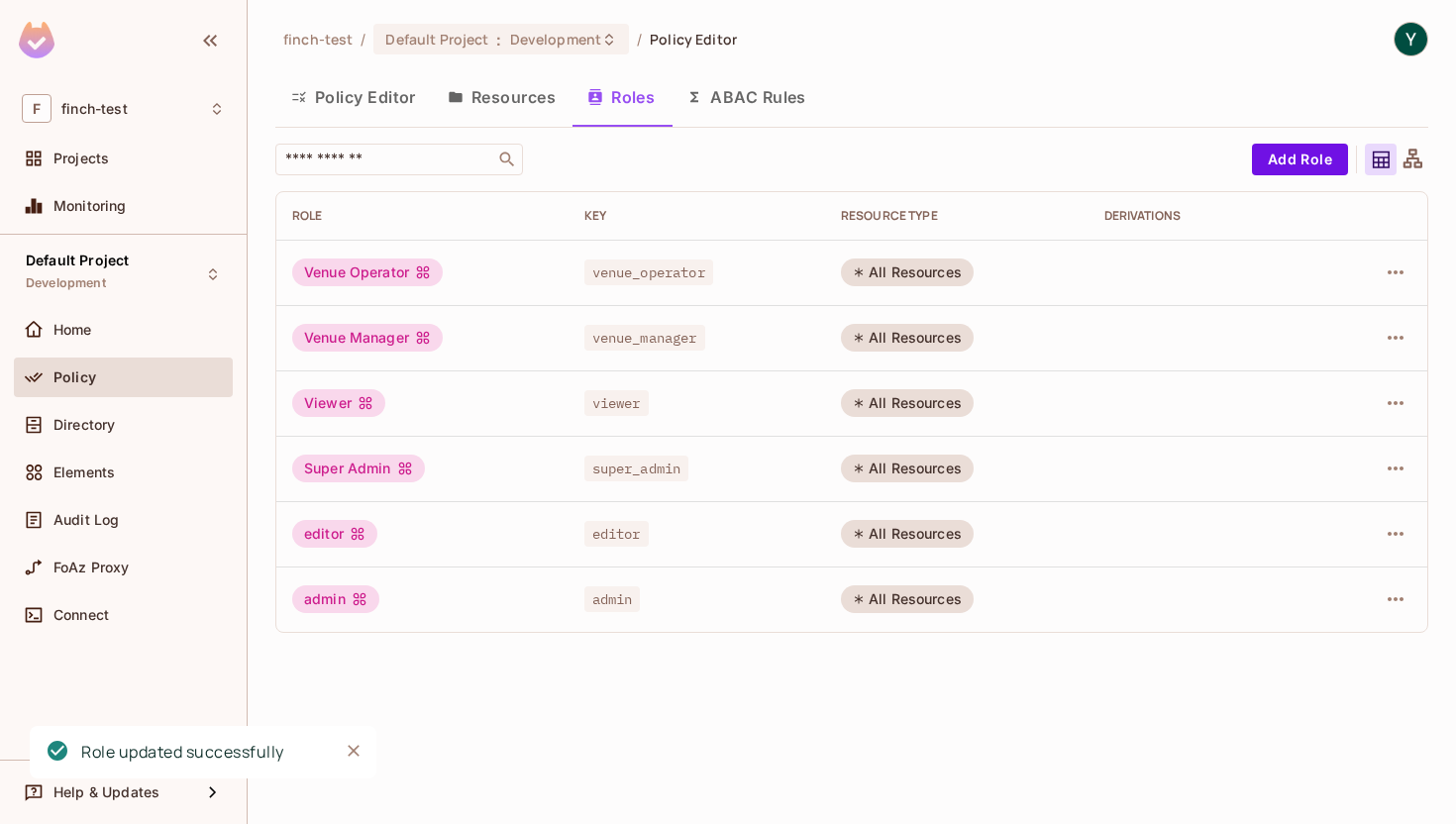 click on "Resources" at bounding box center (501, 97) 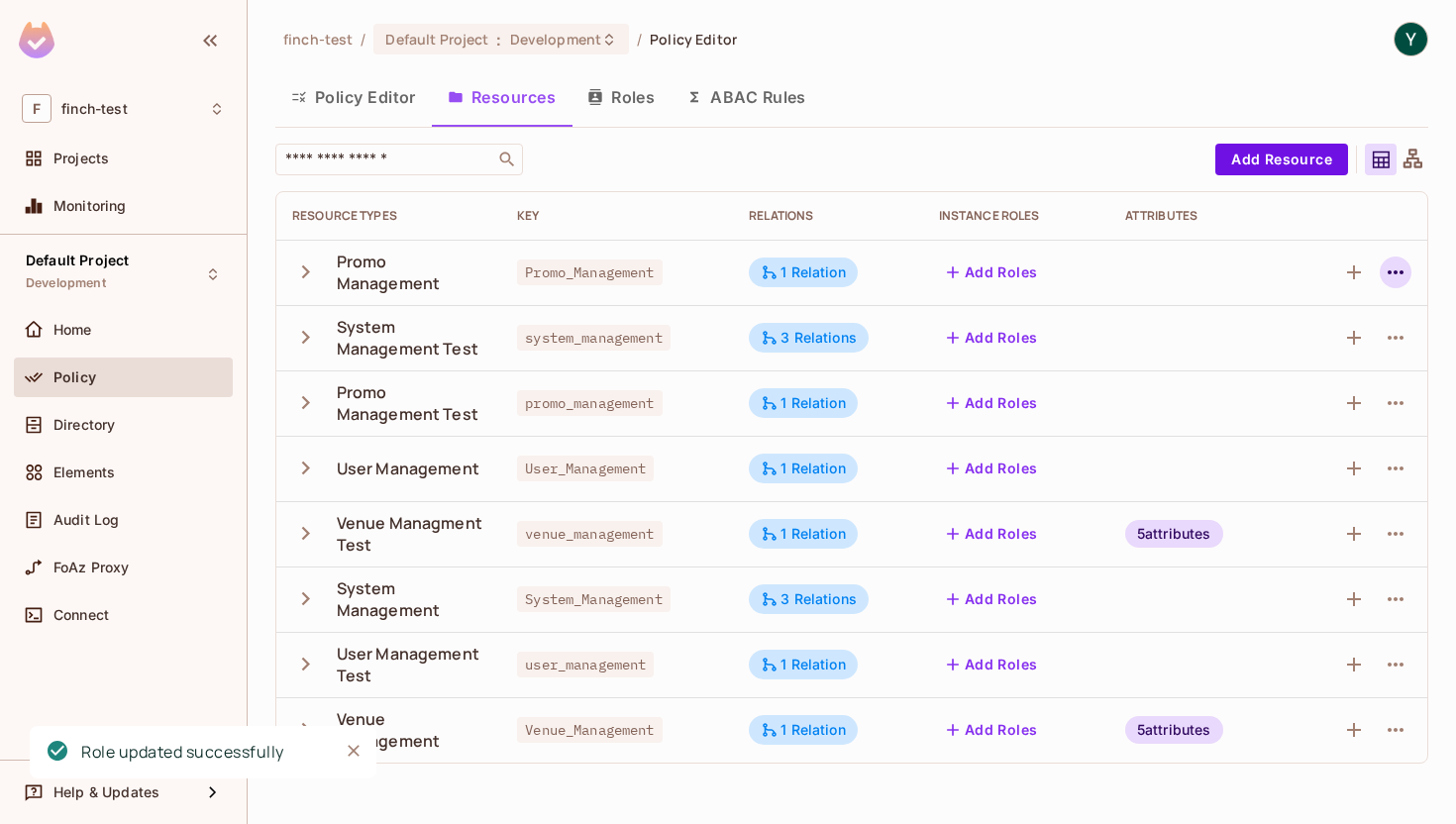 click 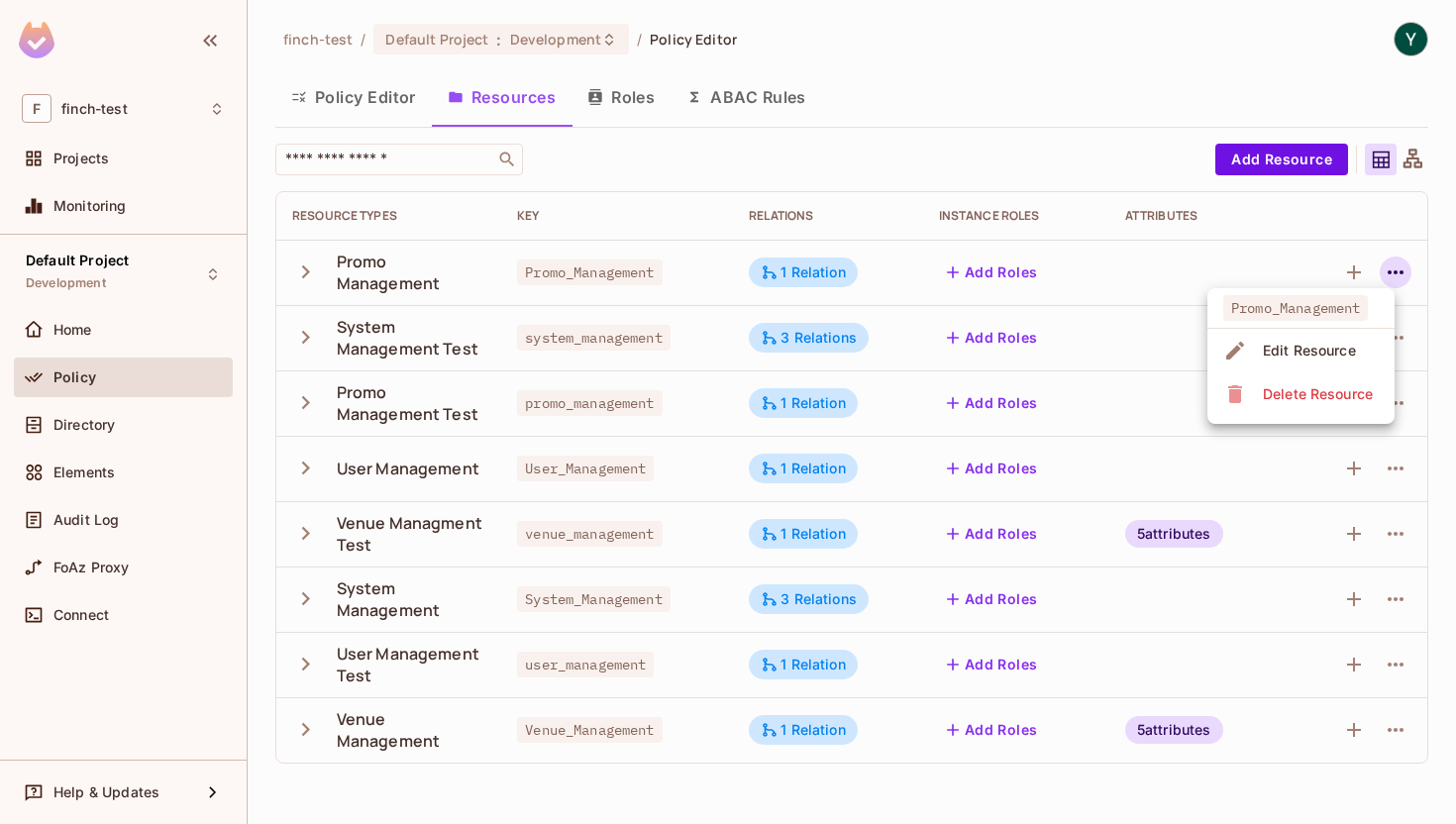 click on "Delete Resource" at bounding box center [1317, 394] 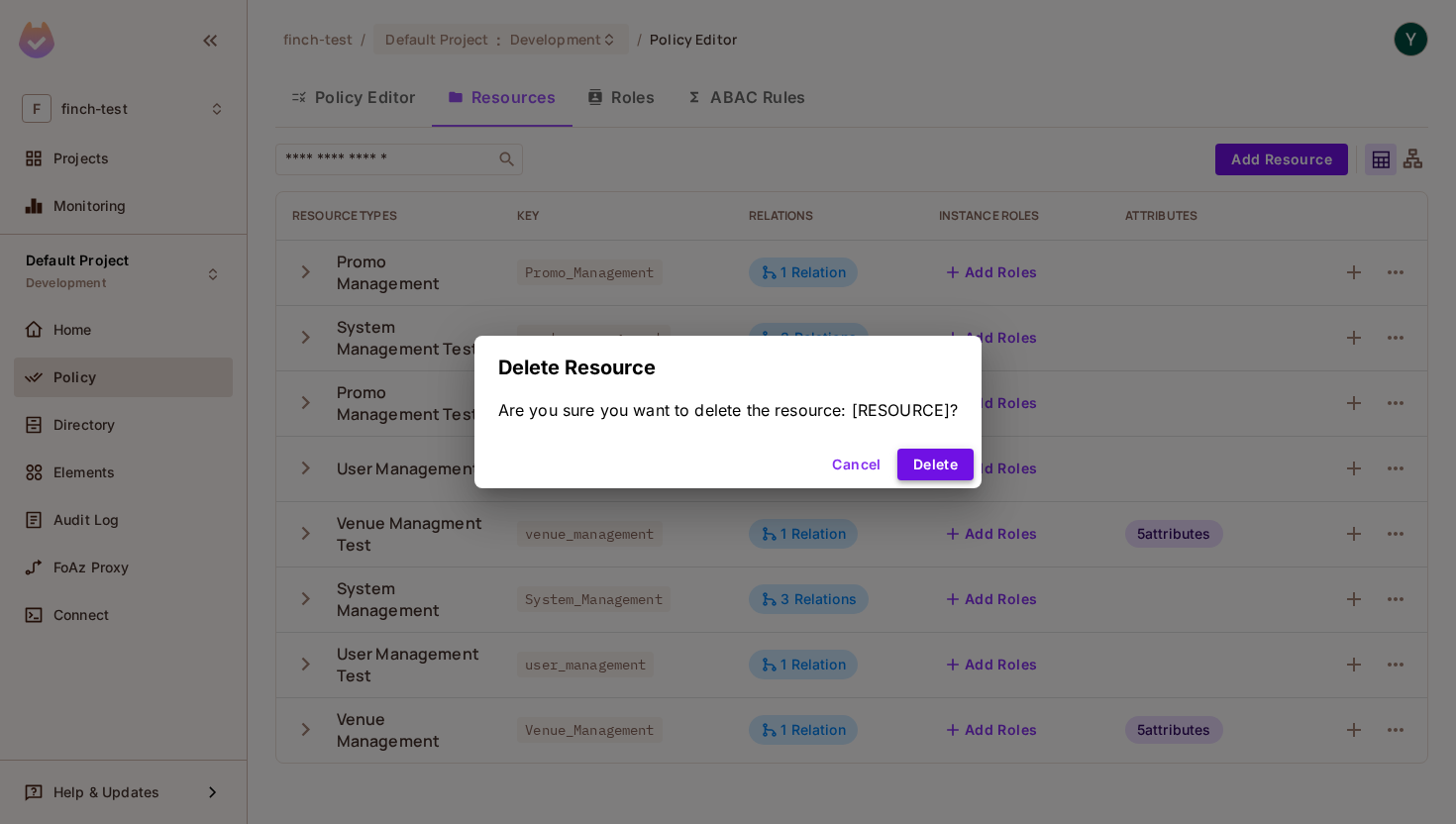 click on "Delete" at bounding box center [935, 464] 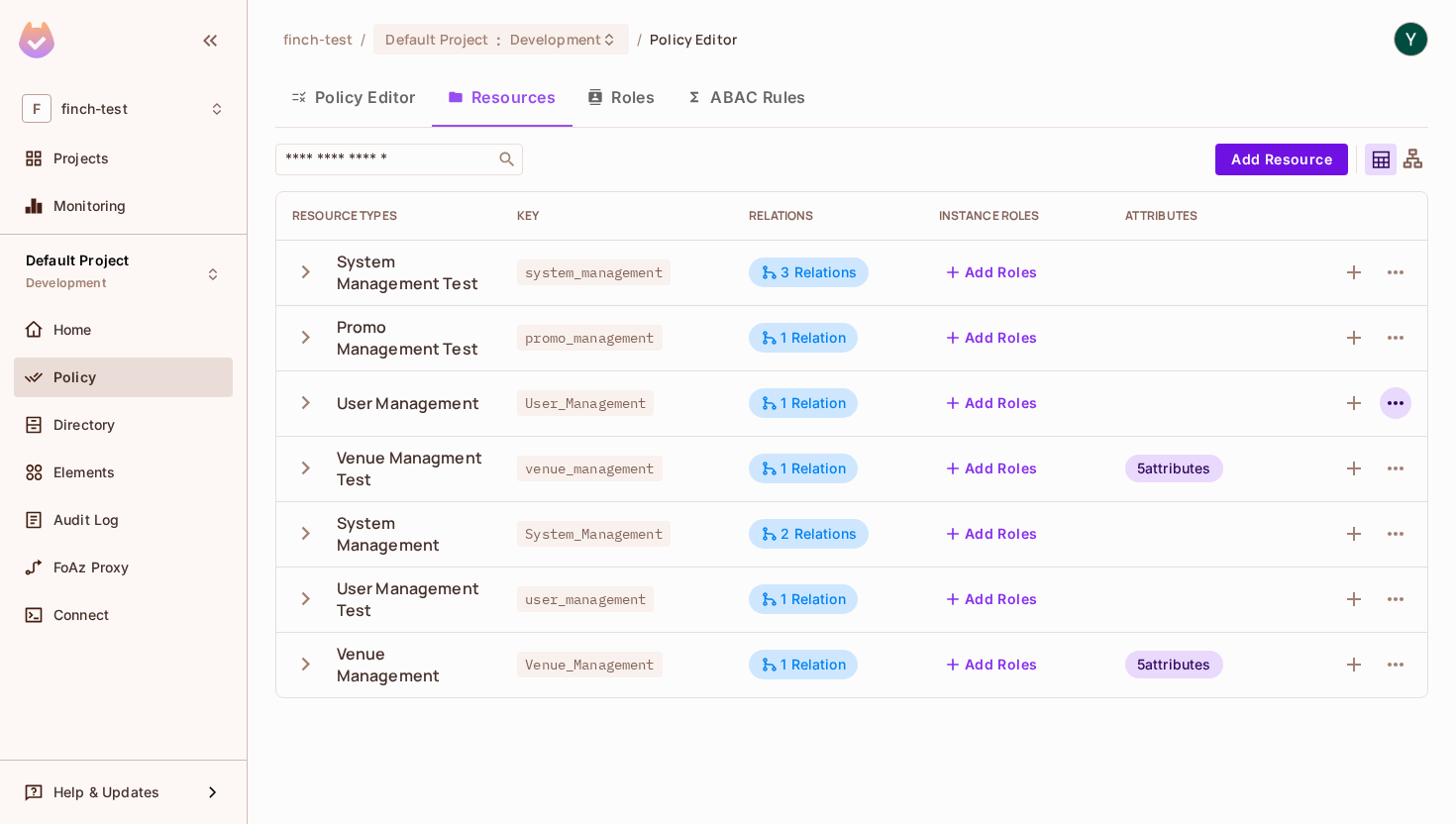 click at bounding box center [1396, 403] 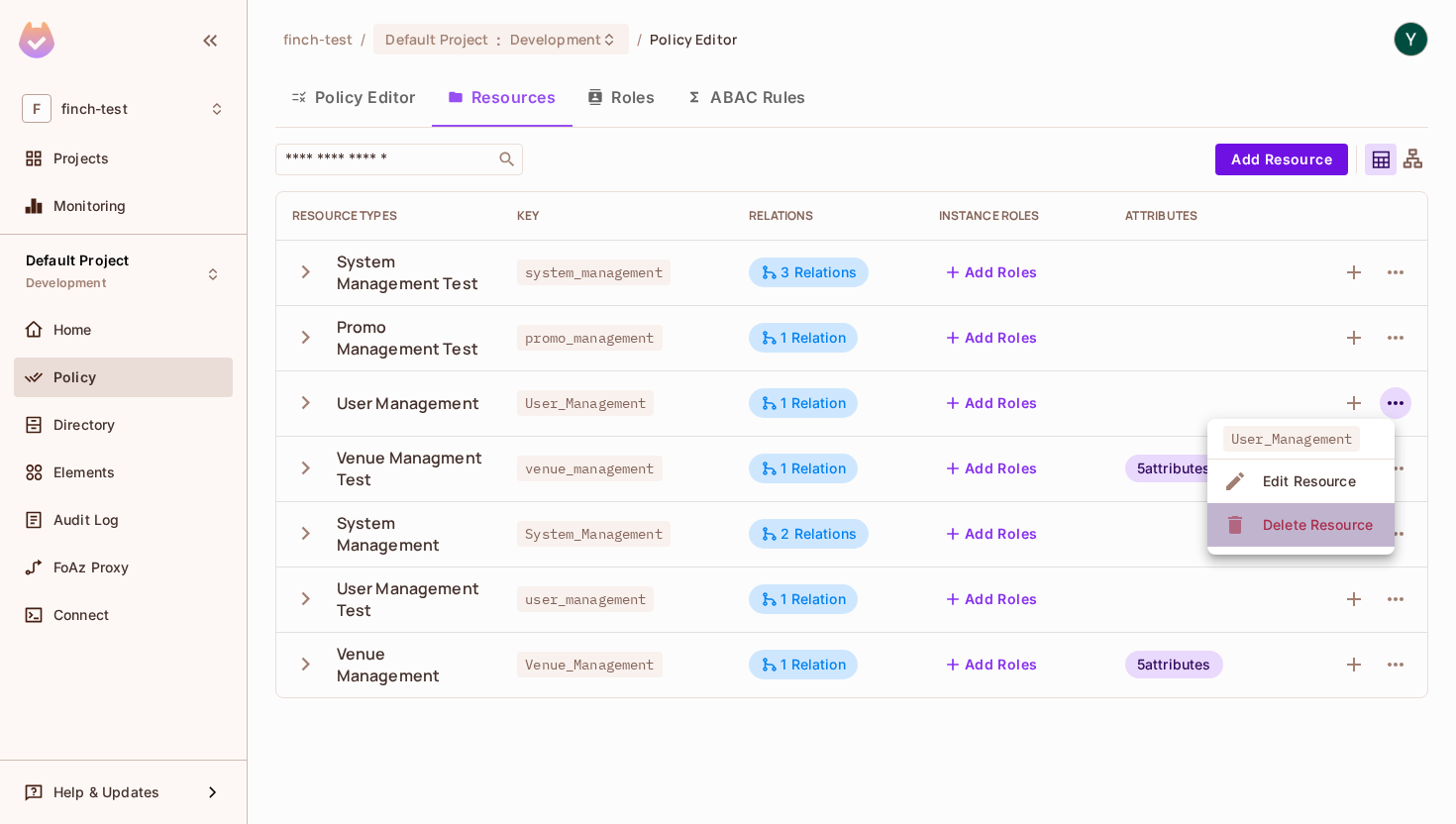 click on "Delete Resource" at bounding box center (1317, 525) 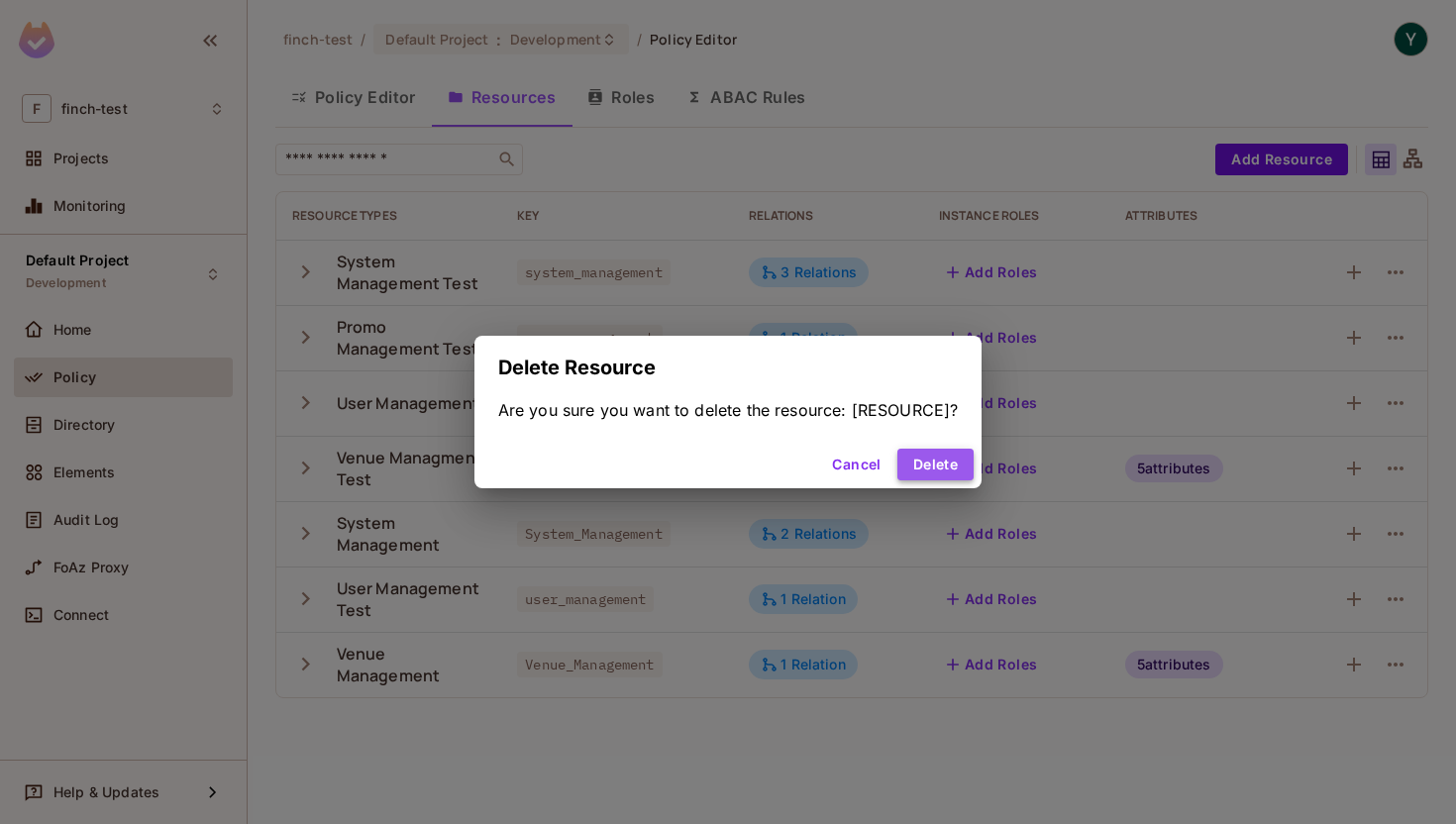 click on "Delete" at bounding box center [935, 464] 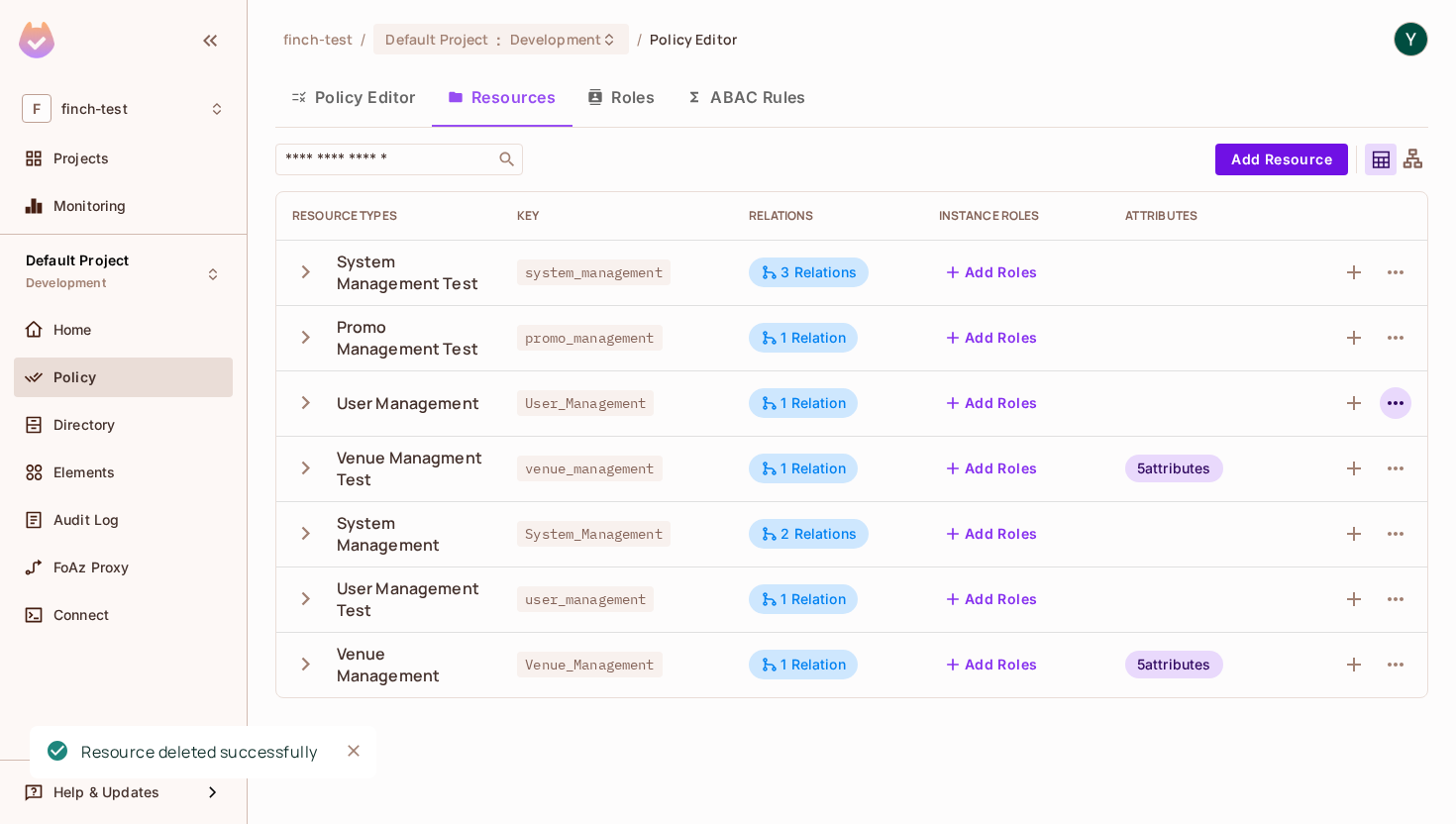 click 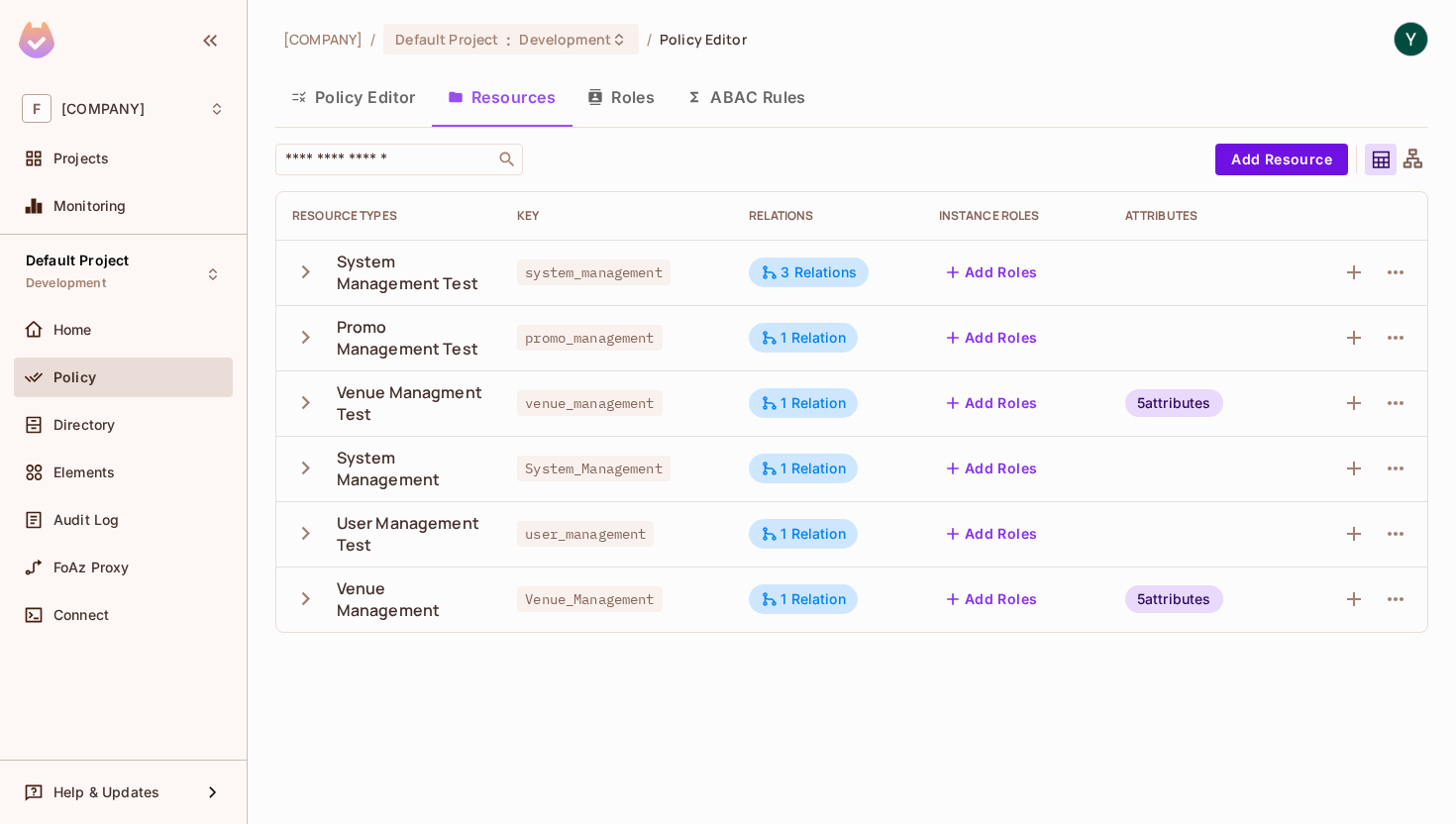 scroll, scrollTop: 0, scrollLeft: 0, axis: both 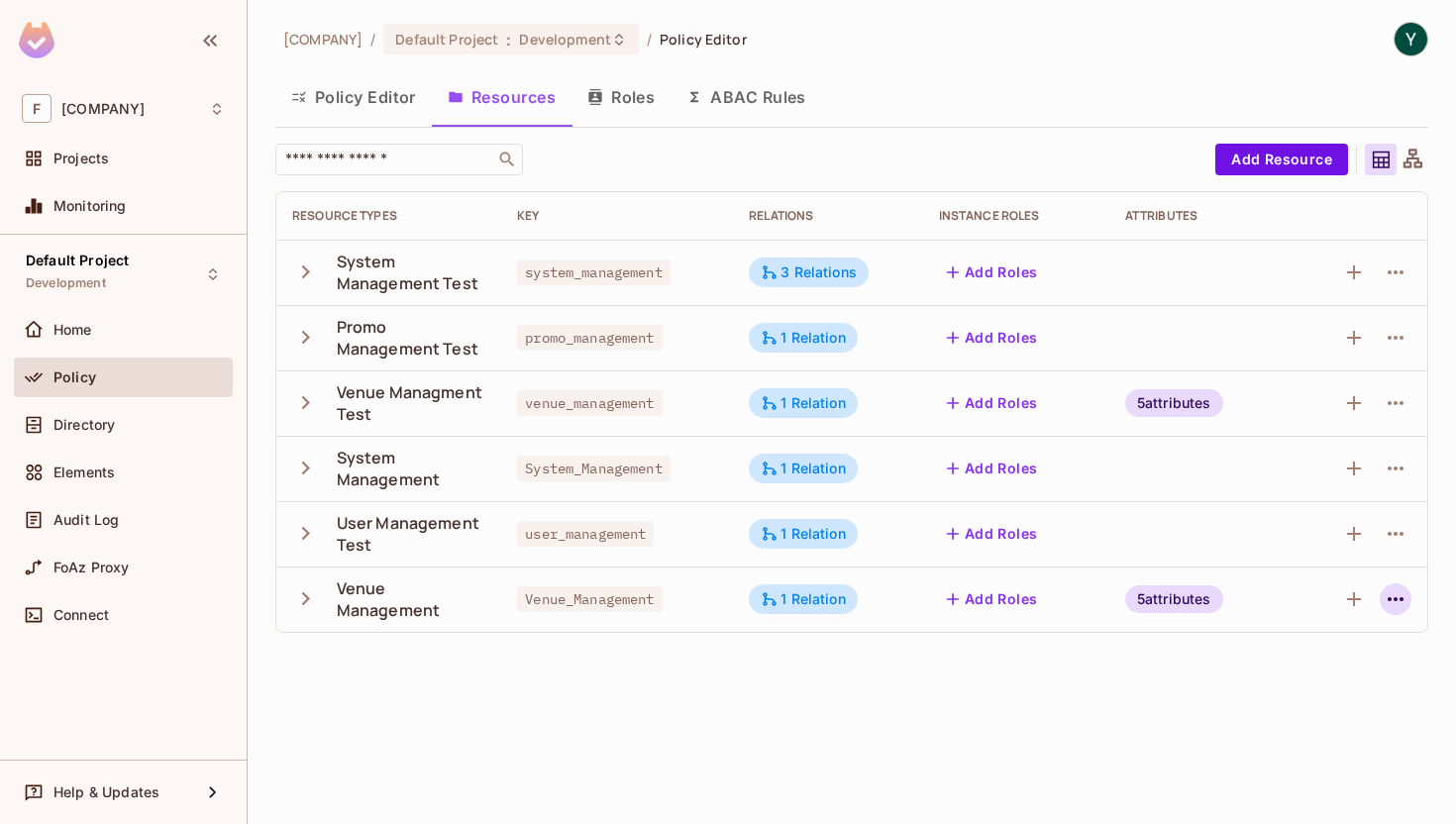 click at bounding box center [1396, 599] 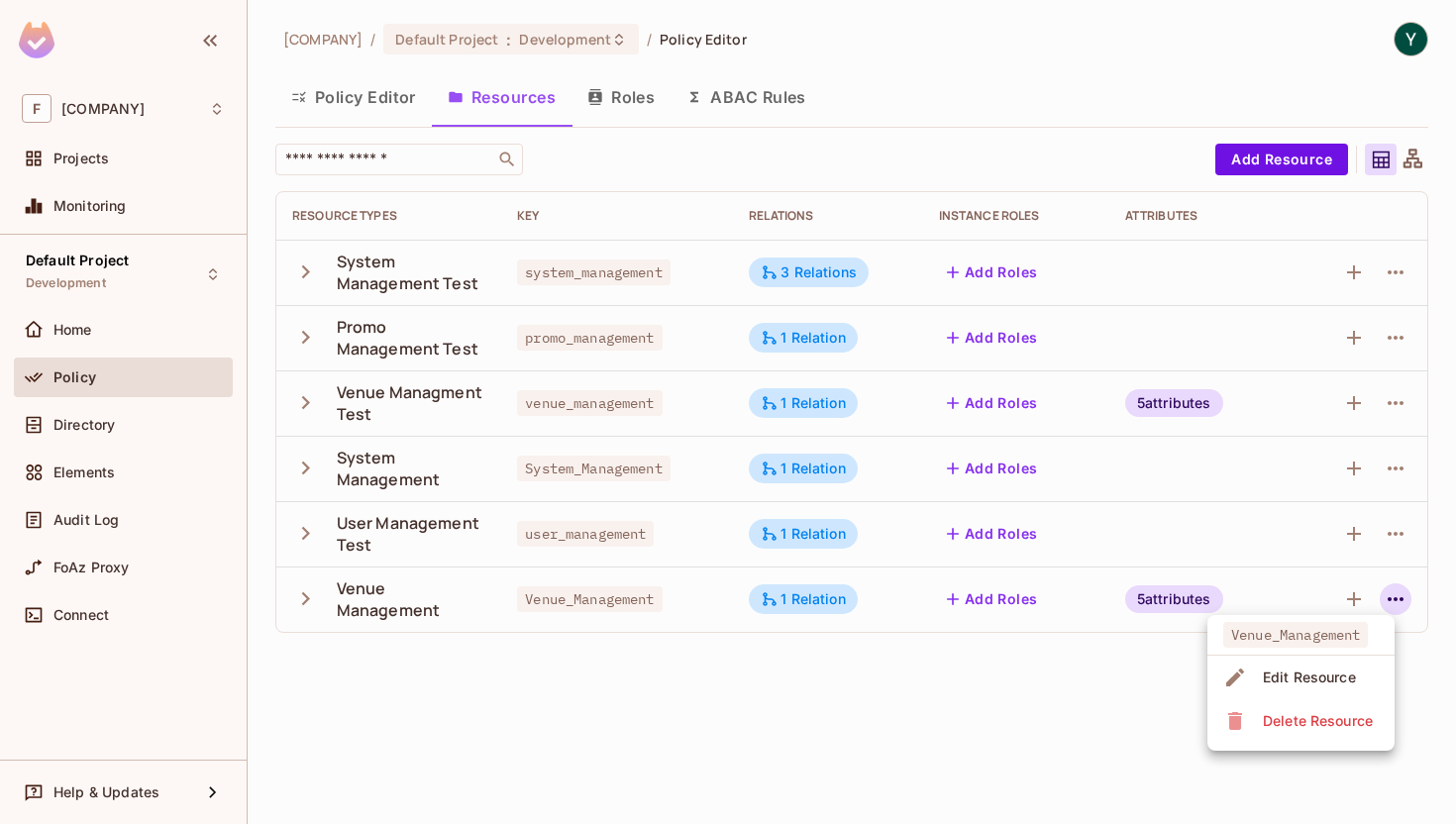 click on "Delete Resource" at bounding box center [1317, 721] 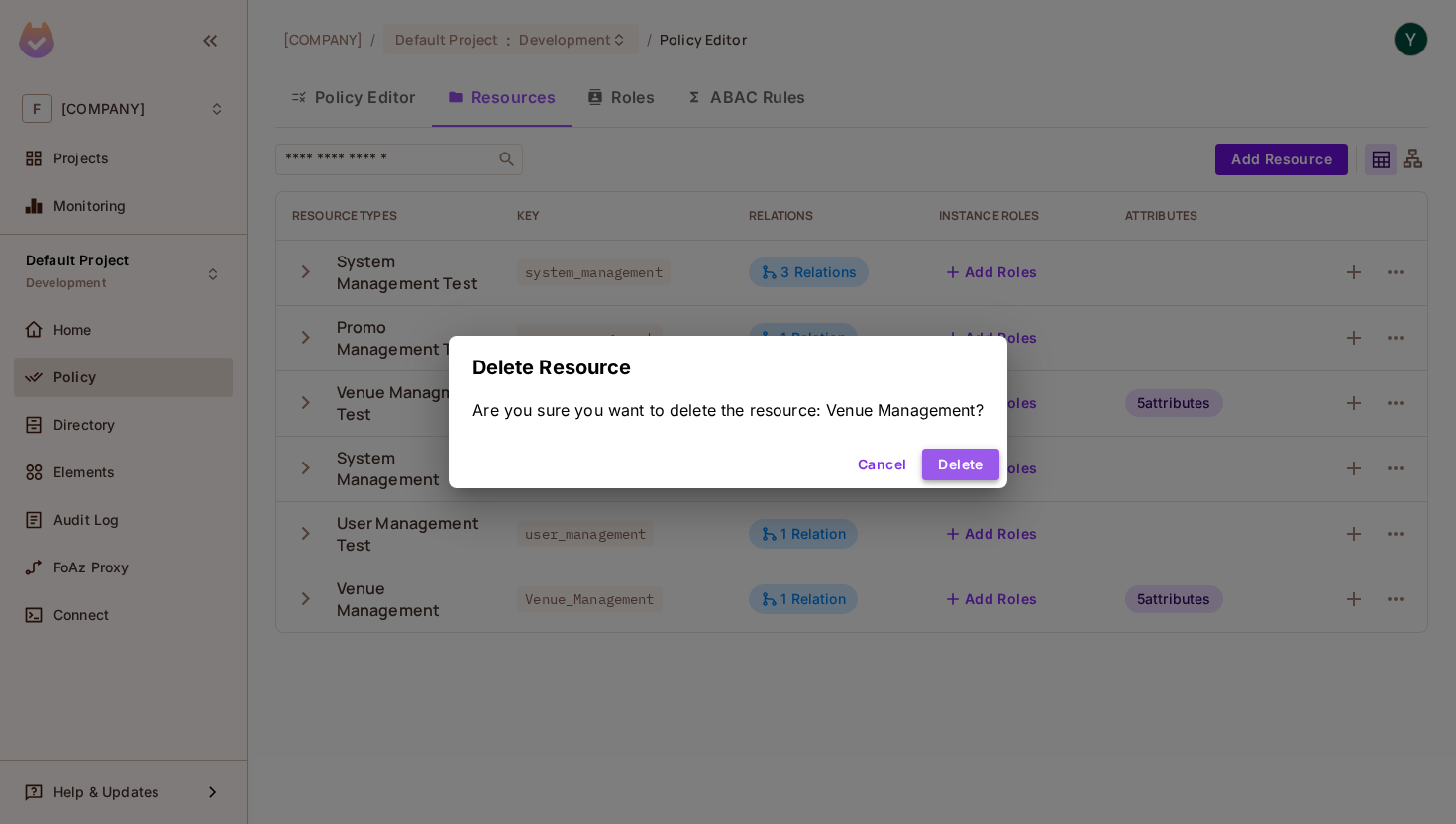 click on "Delete" at bounding box center (960, 464) 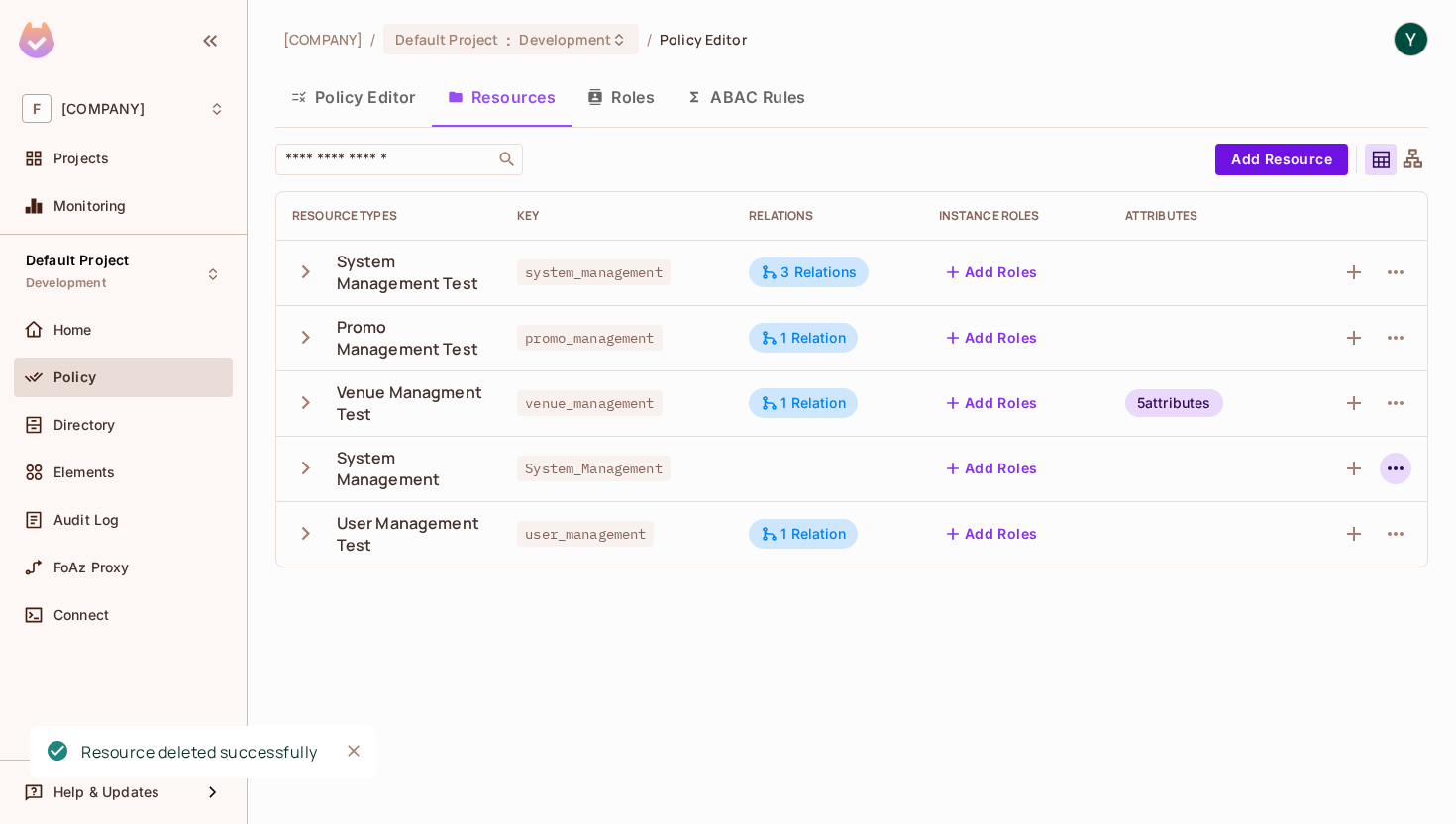 click 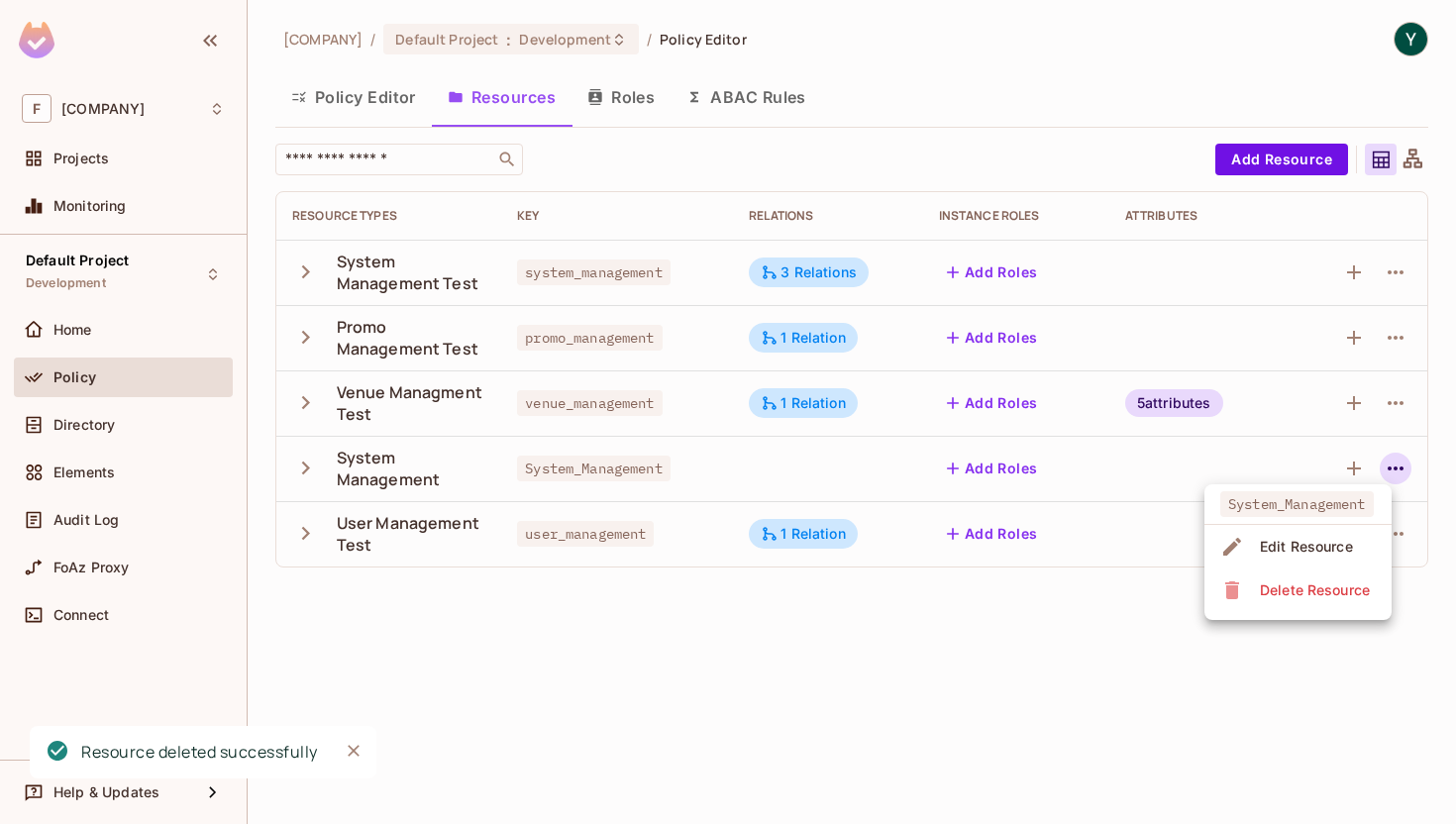 click 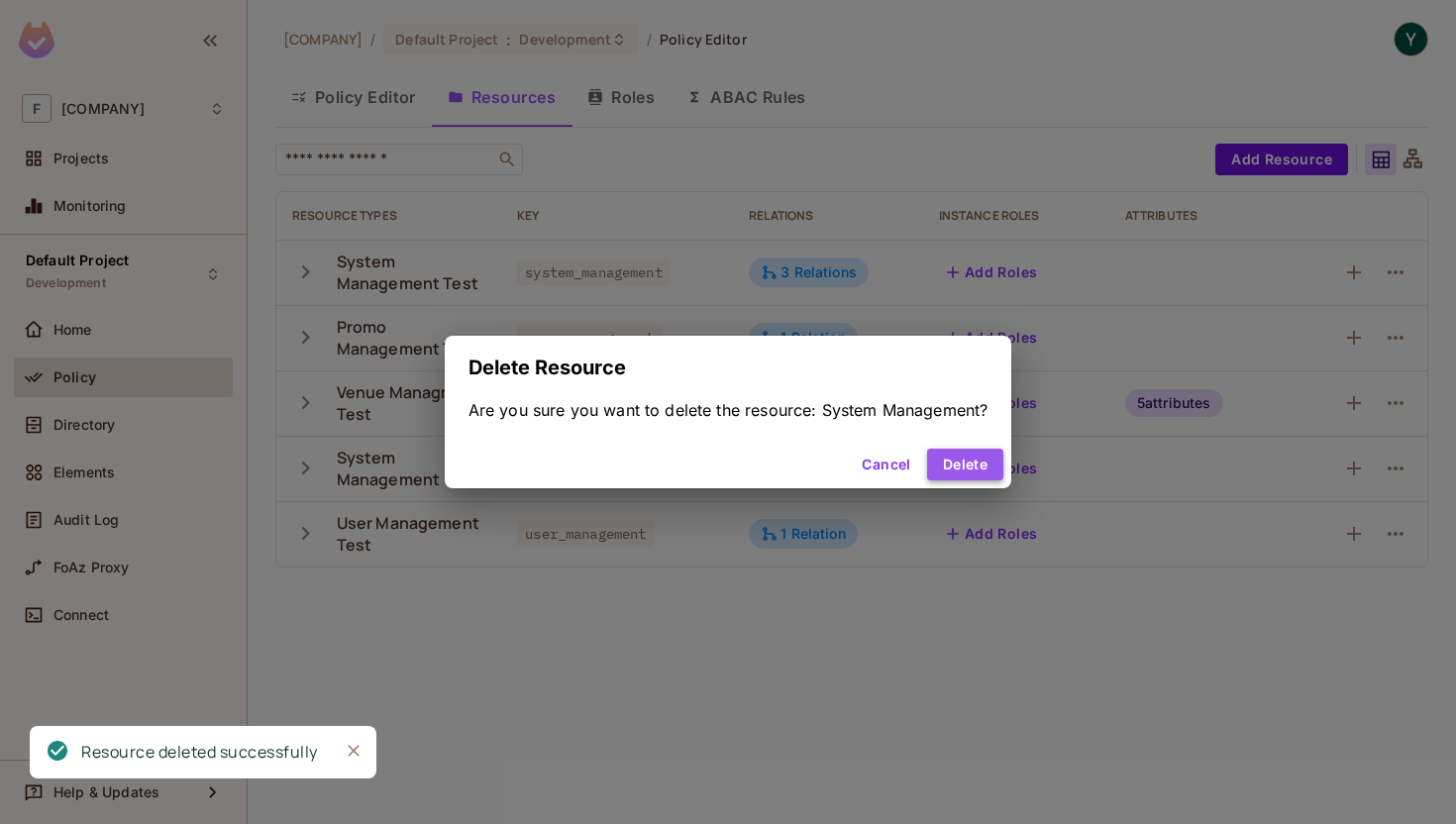 click on "Delete" at bounding box center [965, 464] 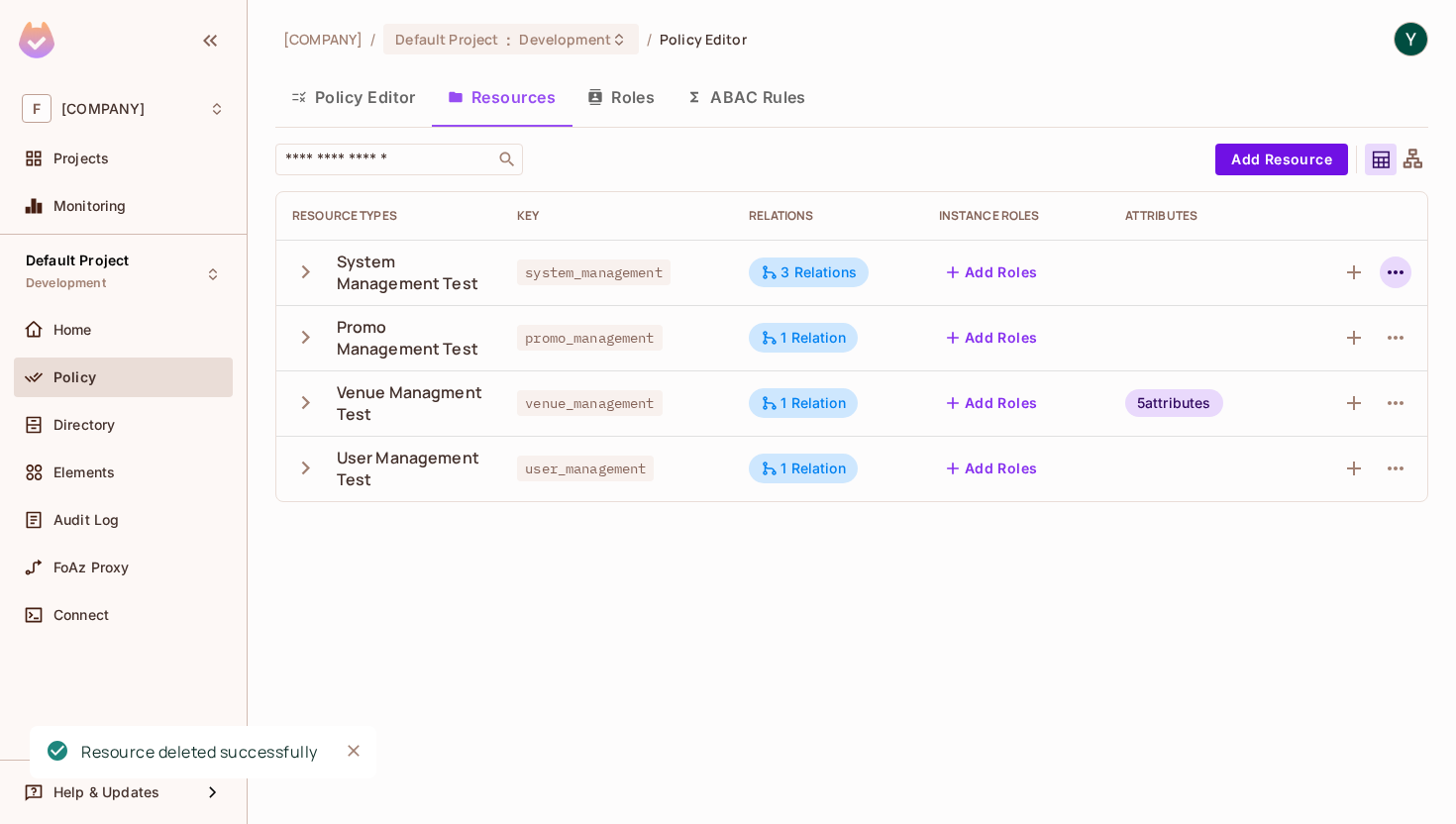 click 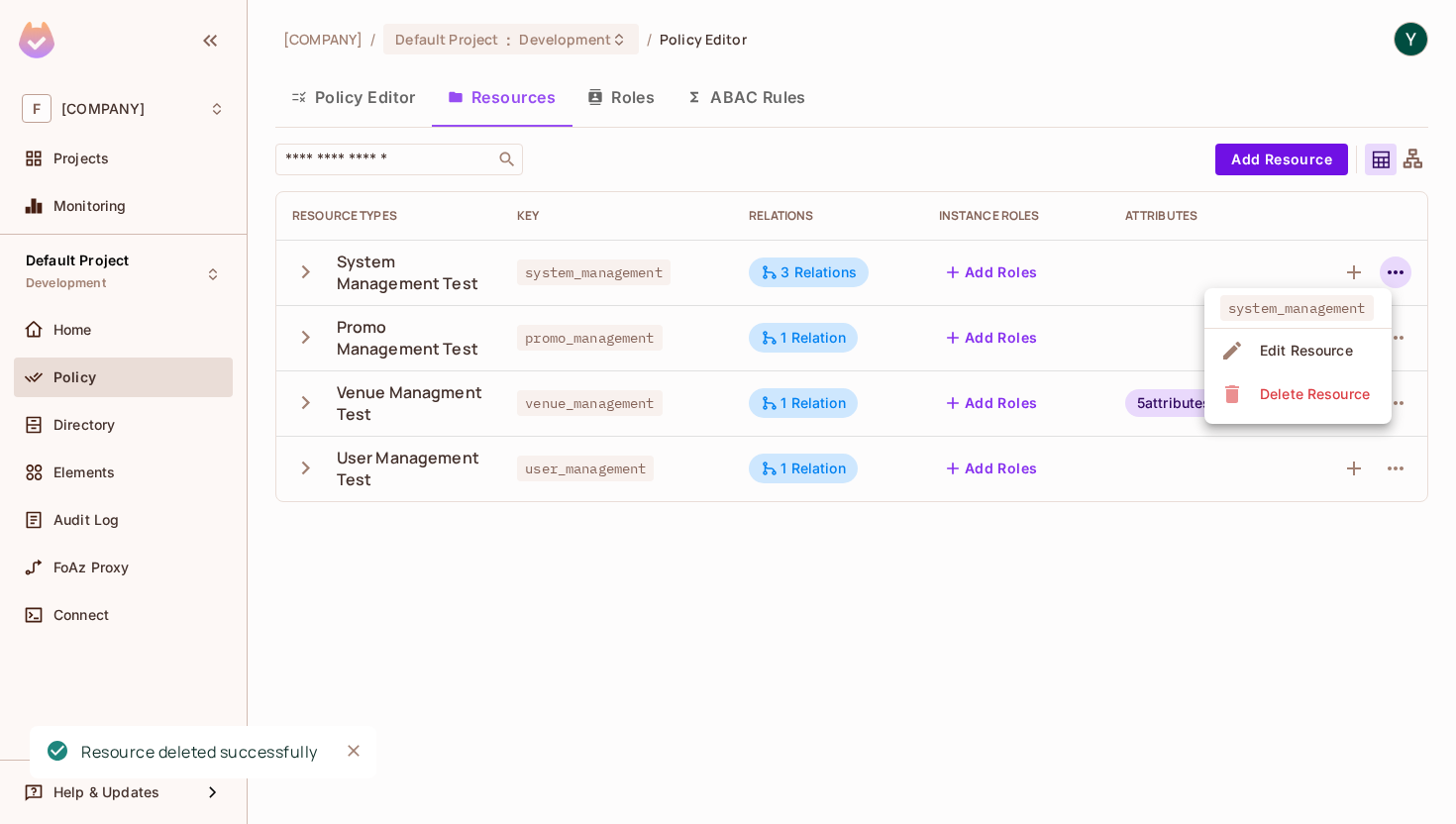 click on "Edit Resource" at bounding box center [1306, 351] 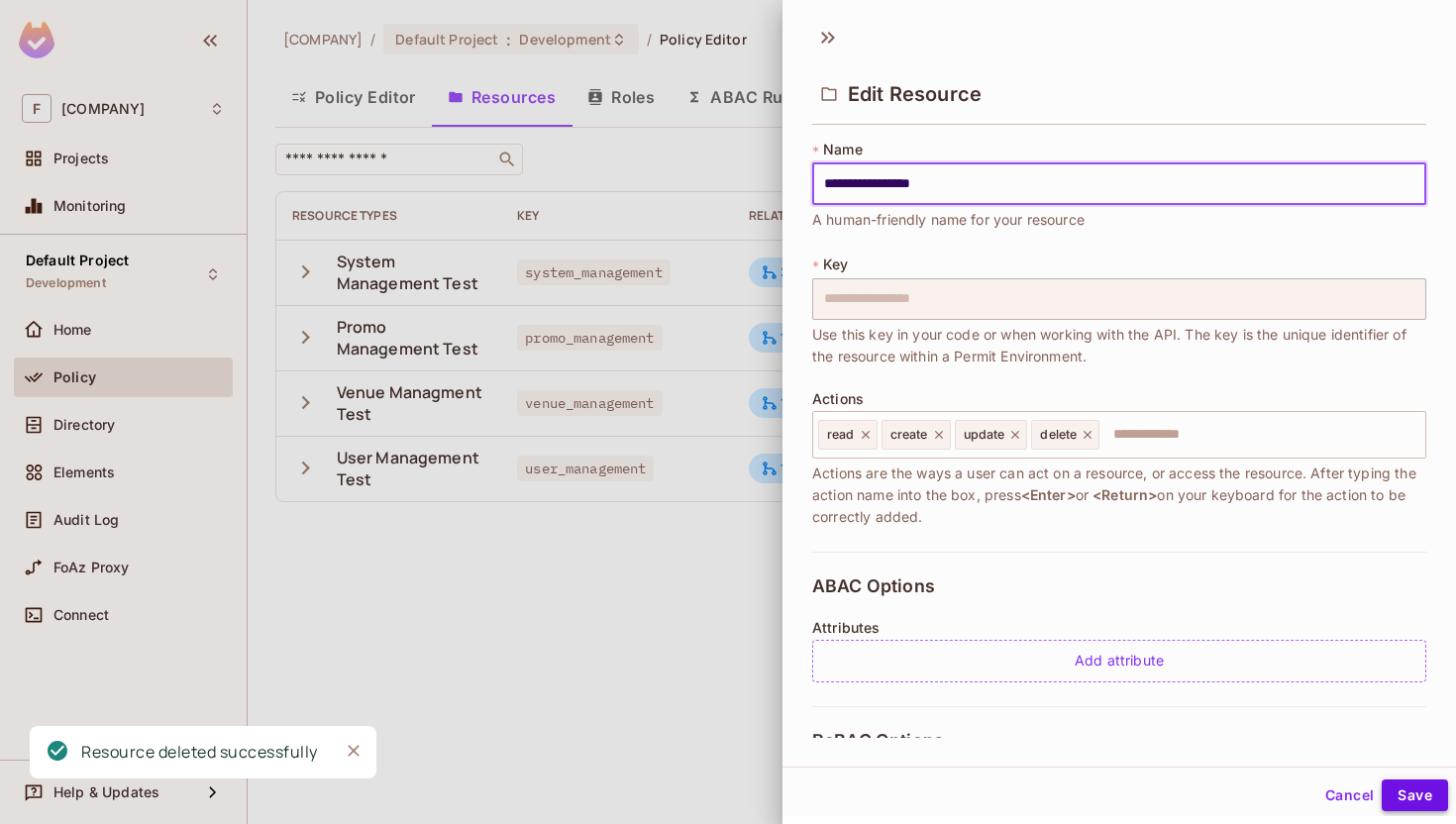type on "**********" 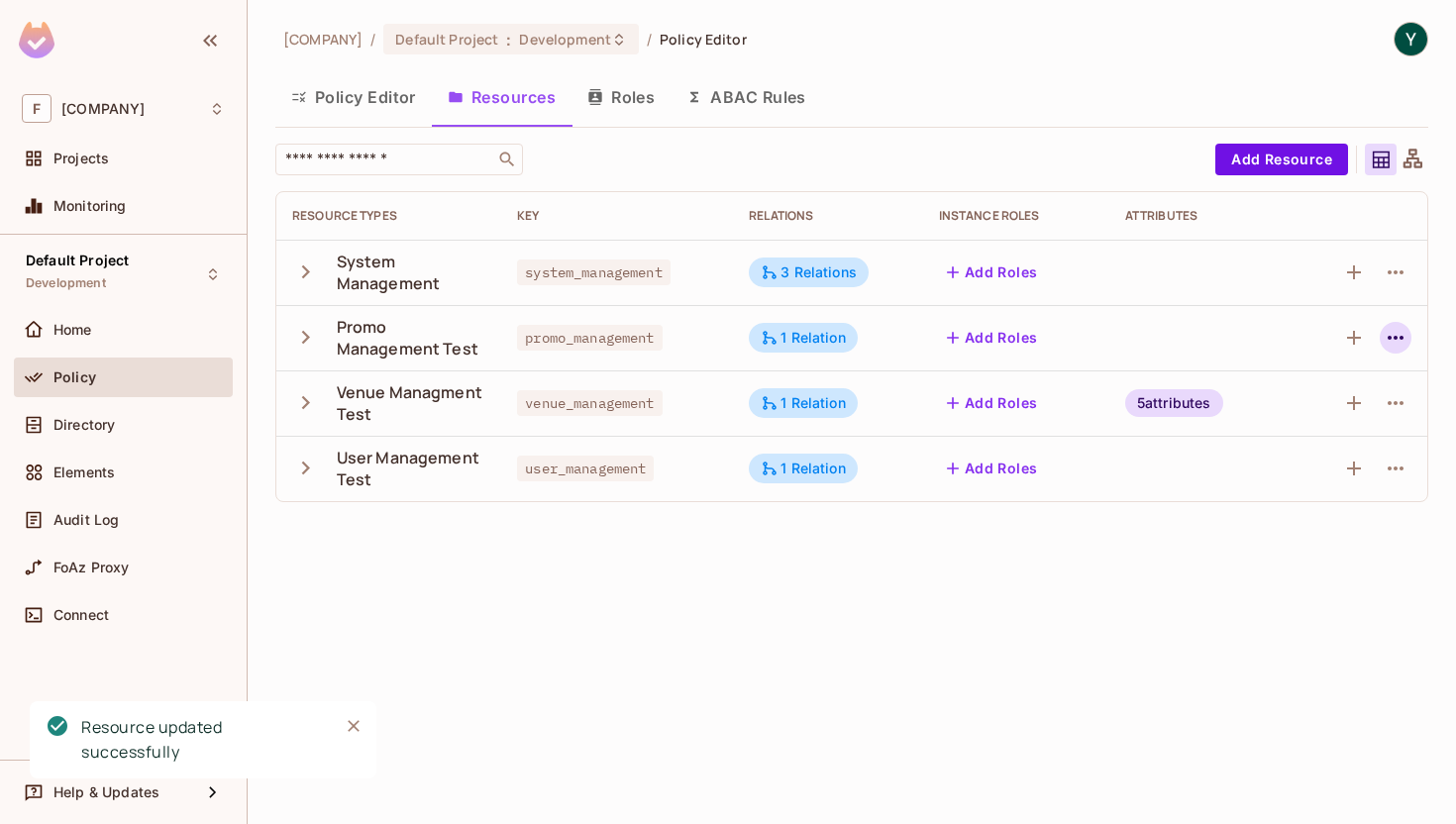 click 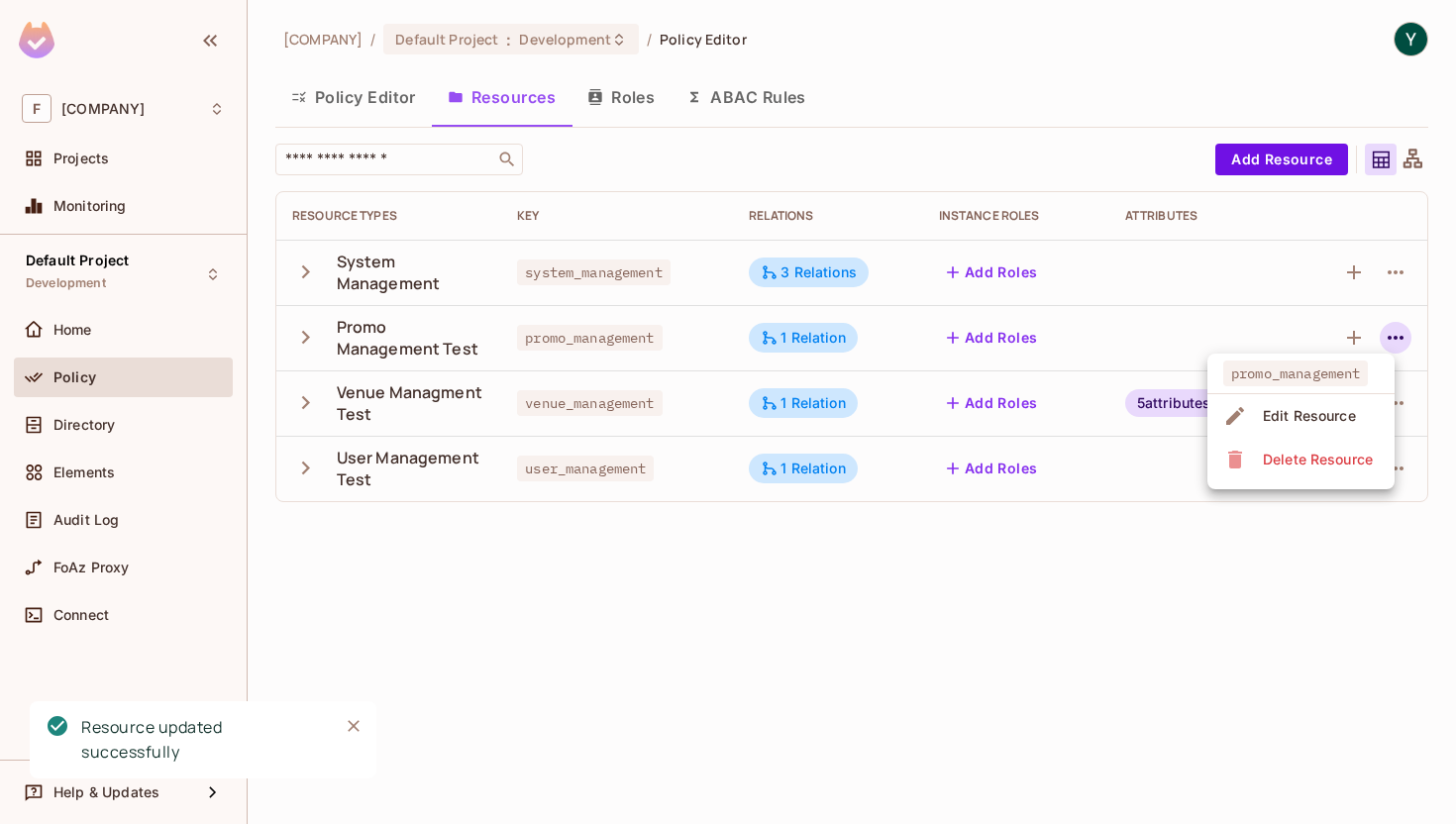 click on "Edit Resource" at bounding box center [1309, 416] 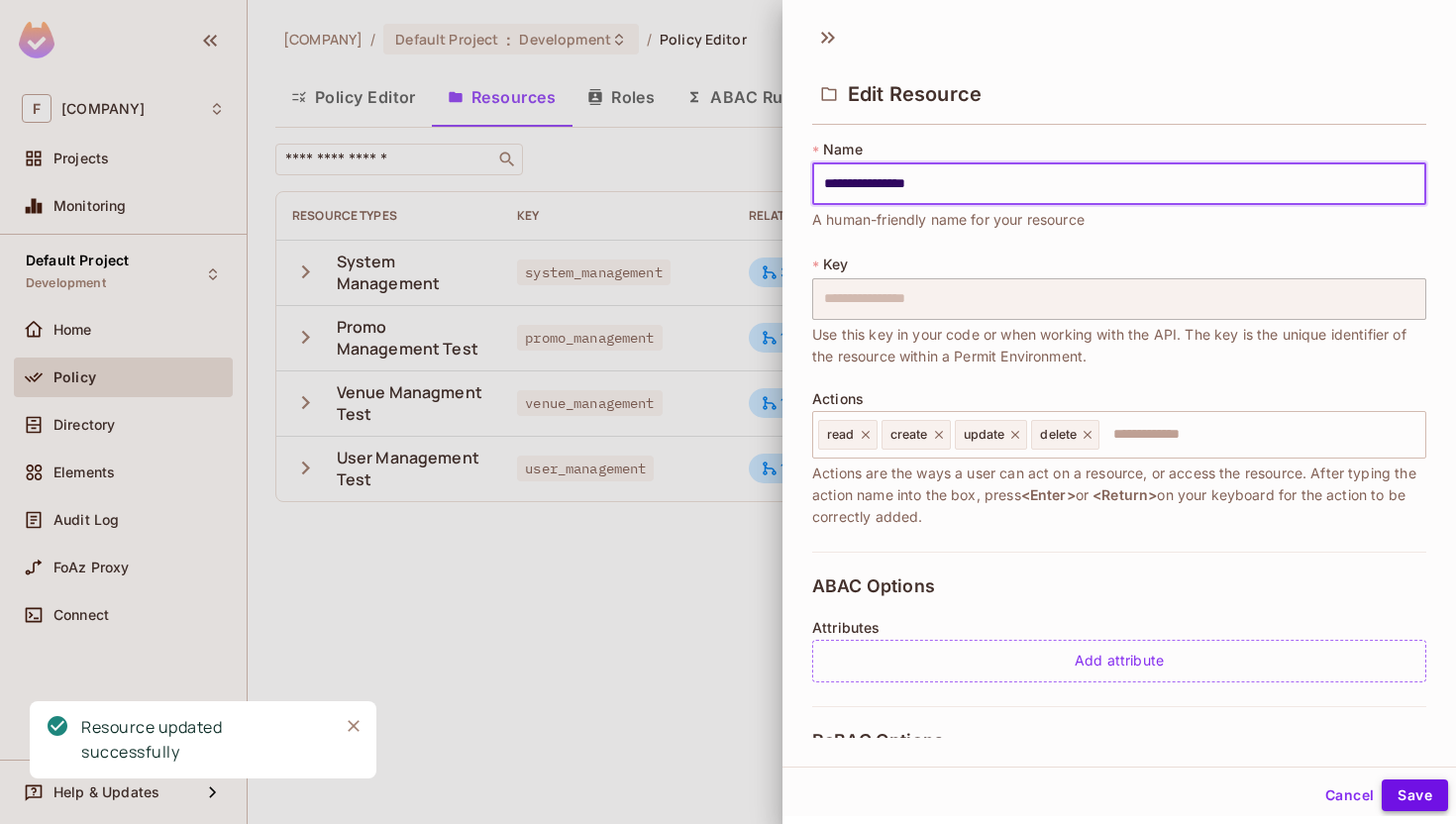 type on "**********" 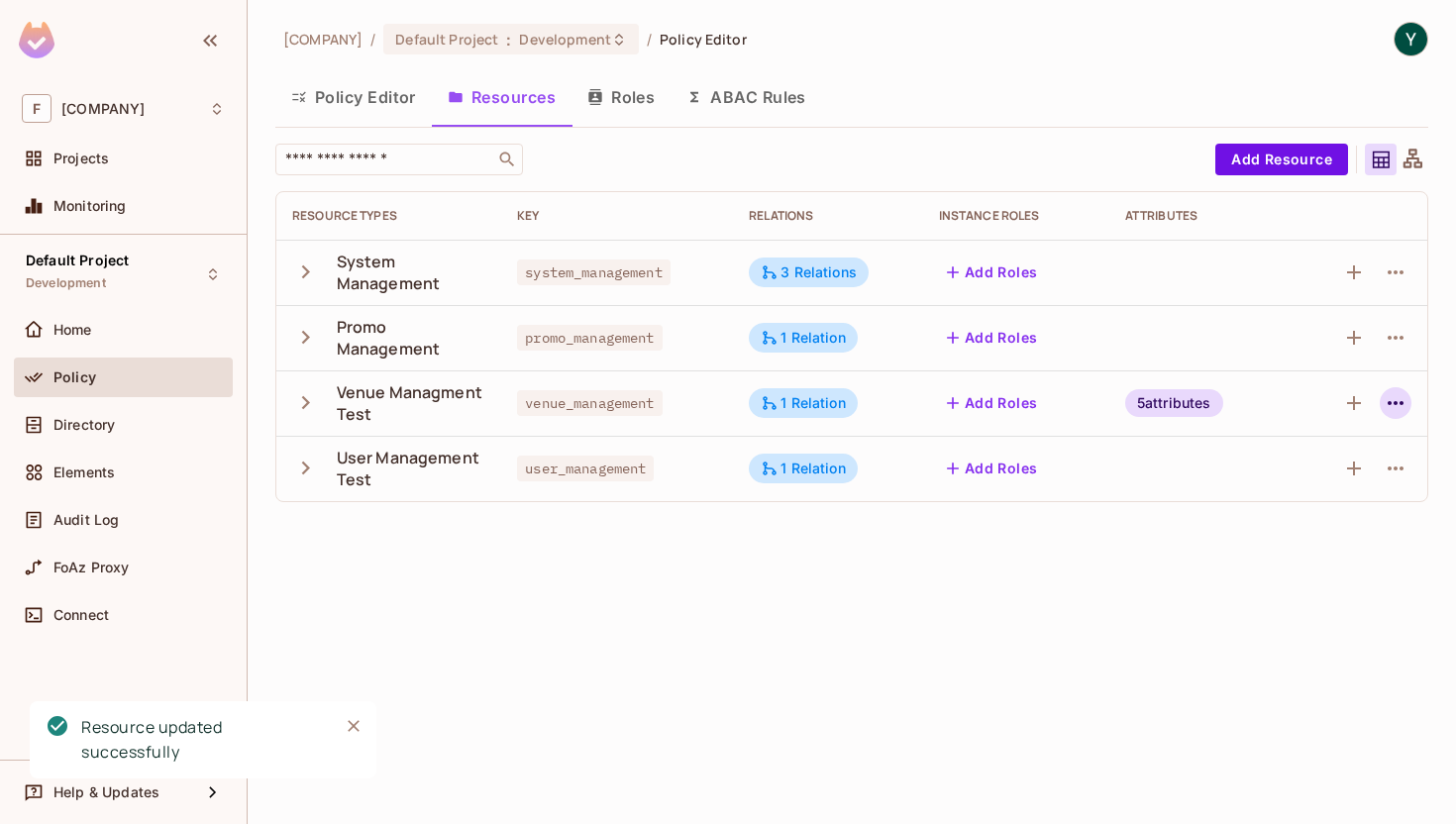 click 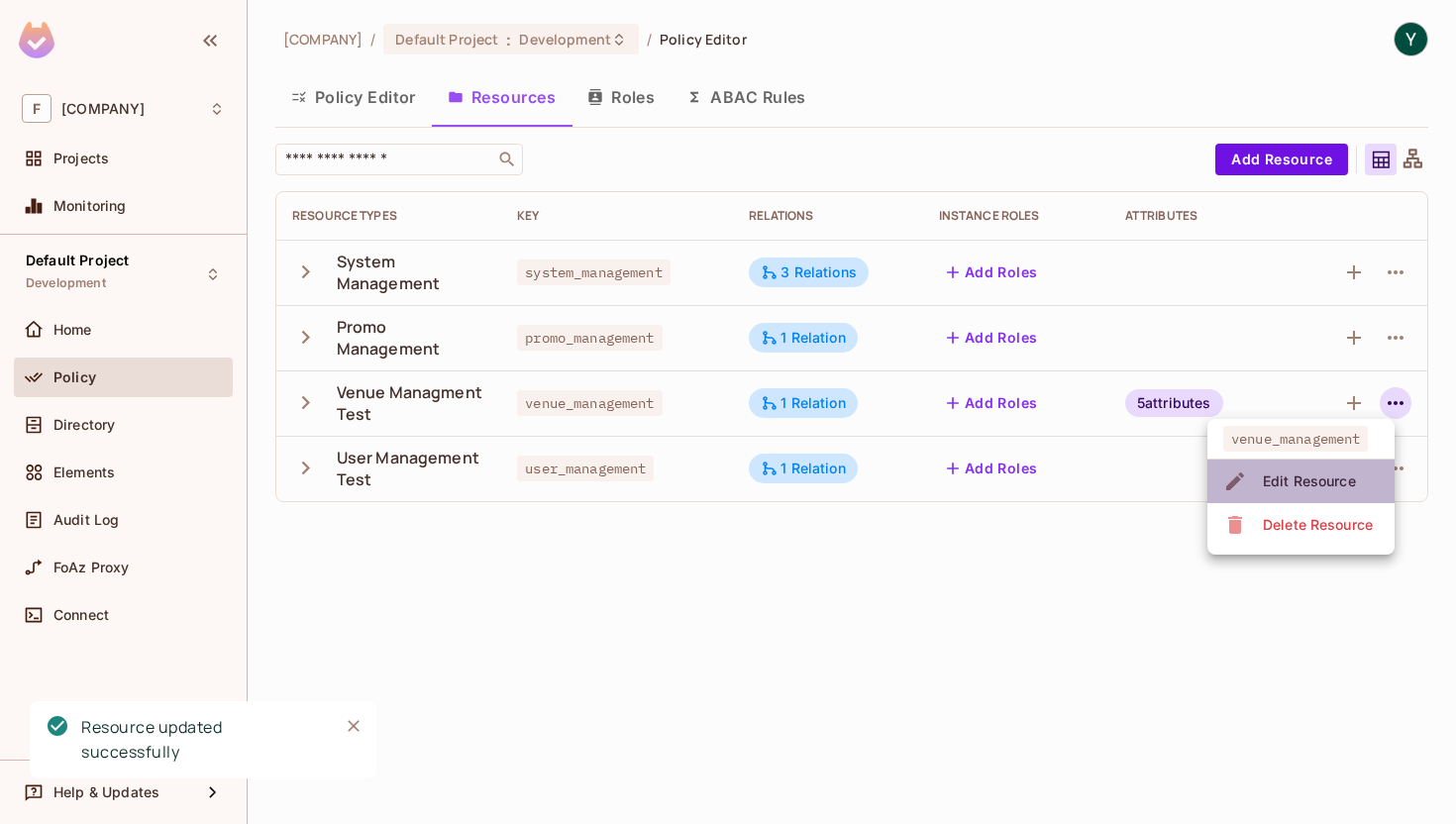click on "Edit Resource" at bounding box center (1300, 481) 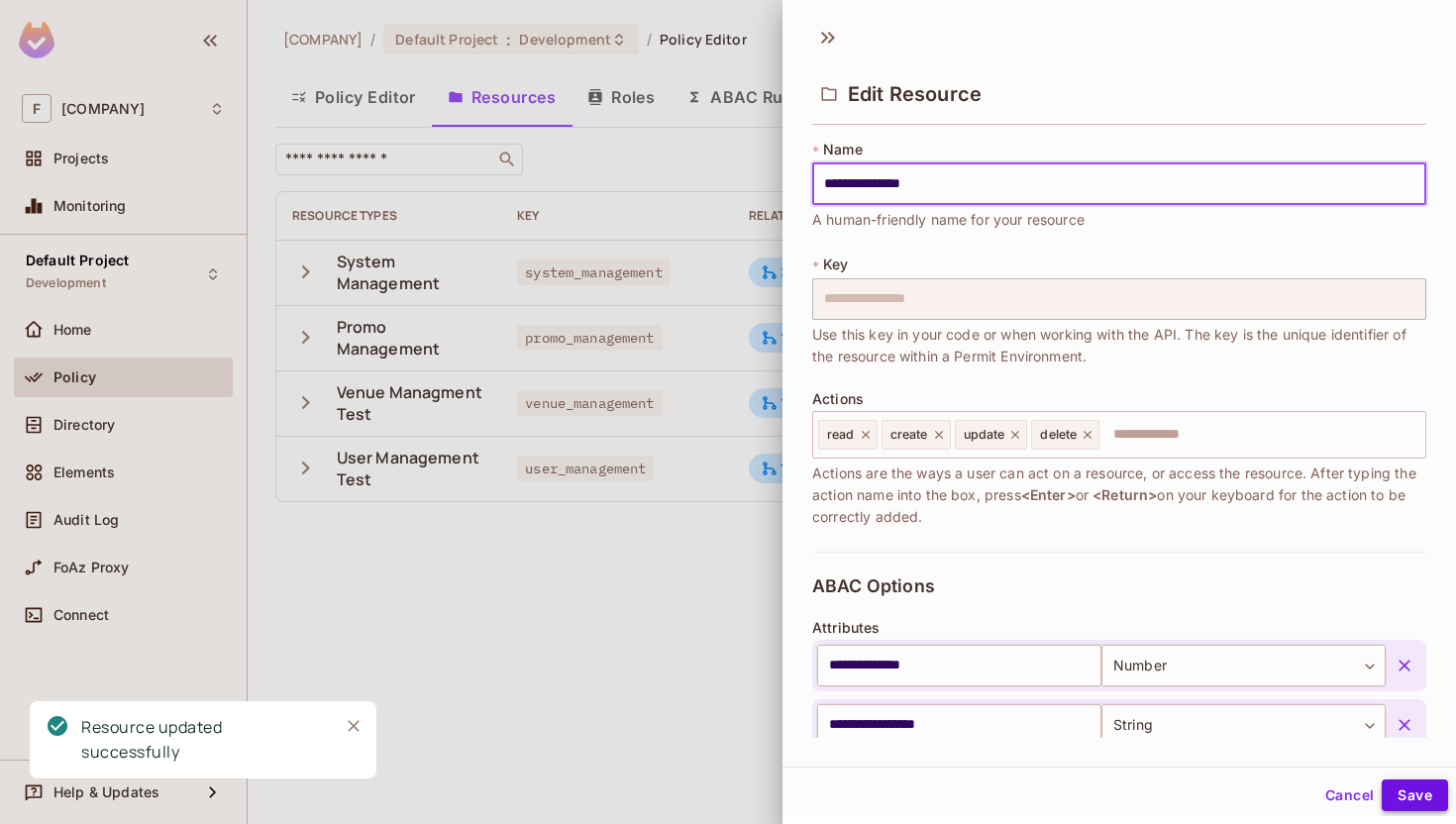 type on "**********" 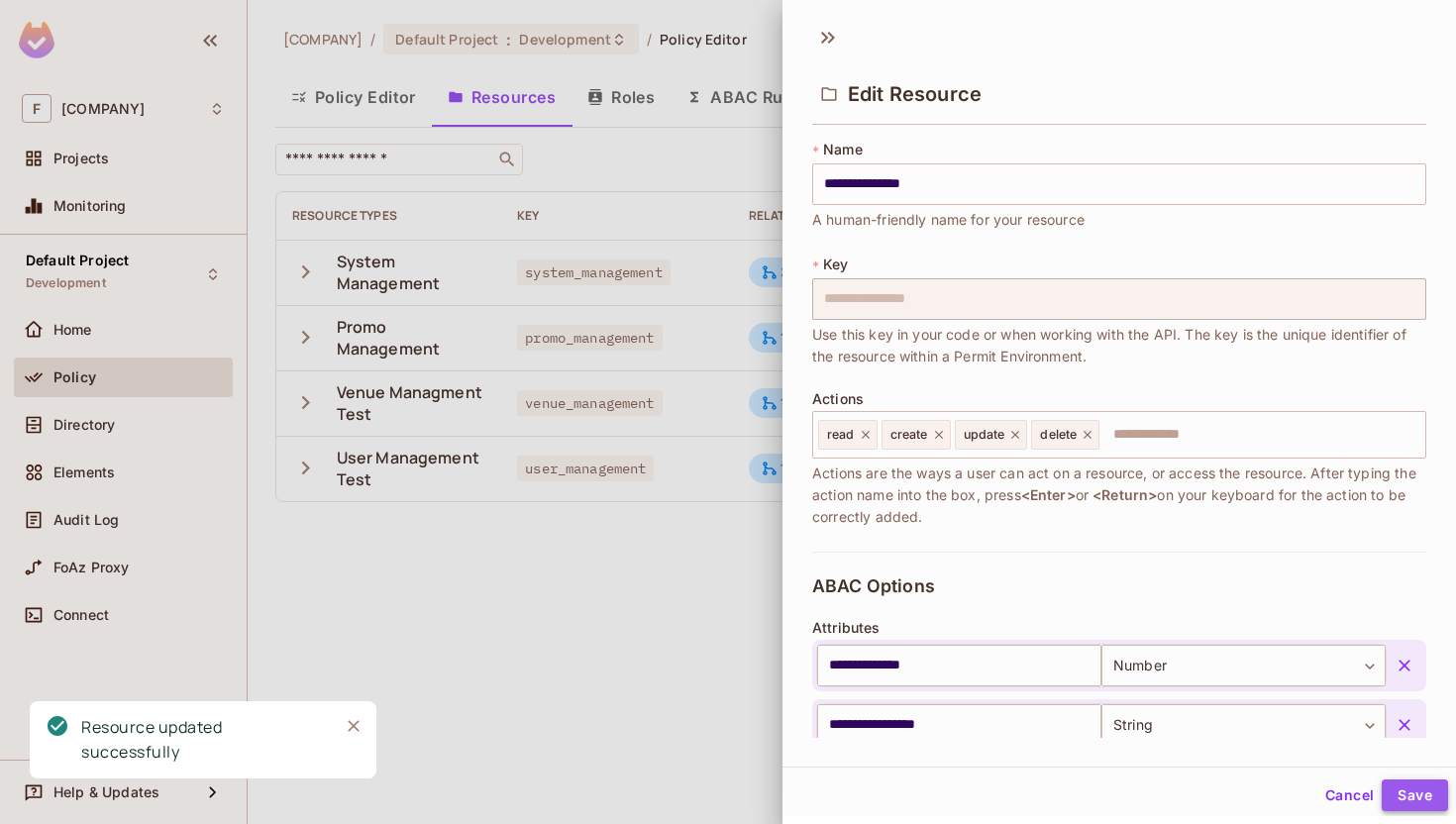click on "Save" at bounding box center [1414, 795] 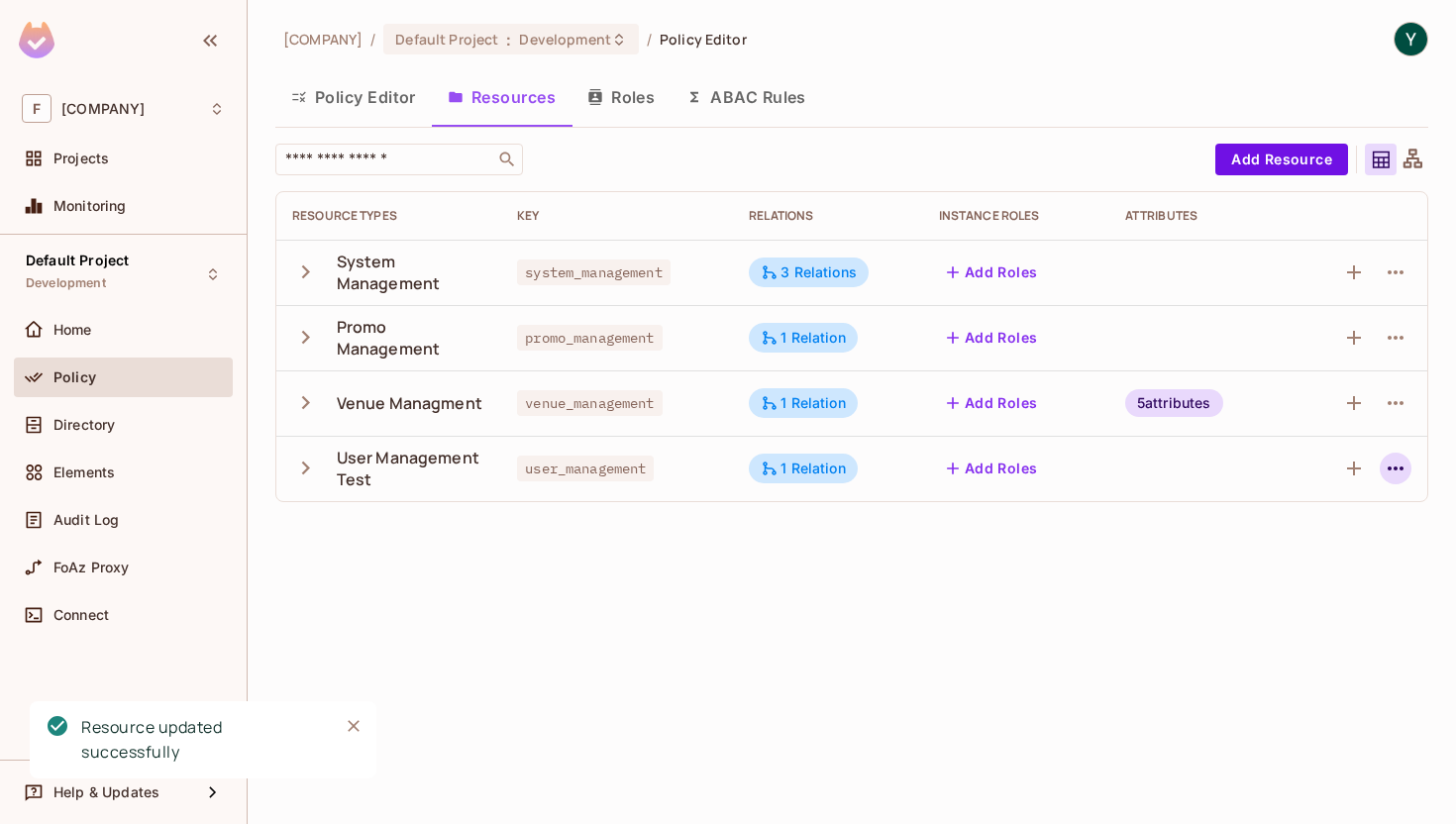 click 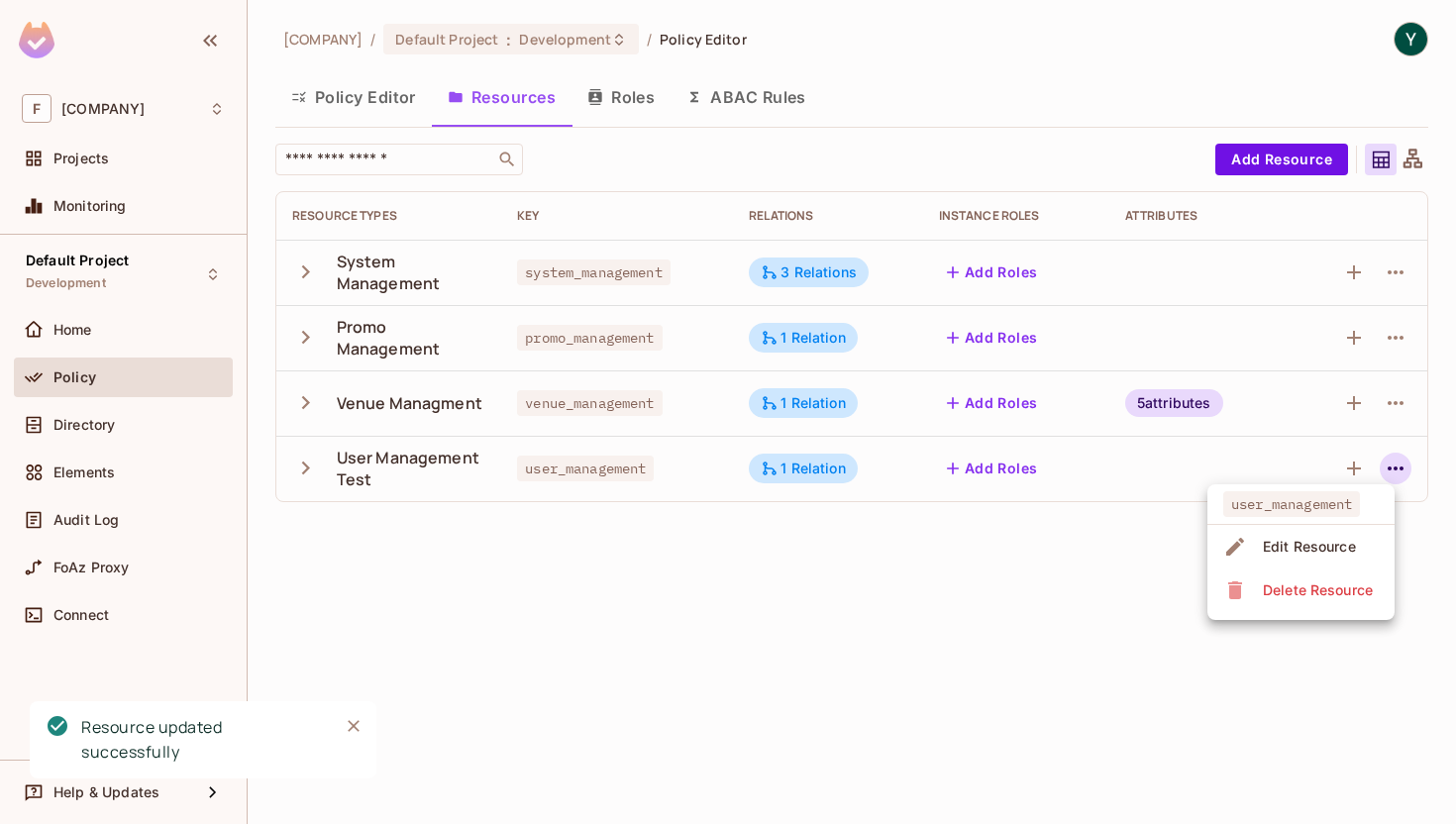 click on "Edit Resource" at bounding box center [1309, 547] 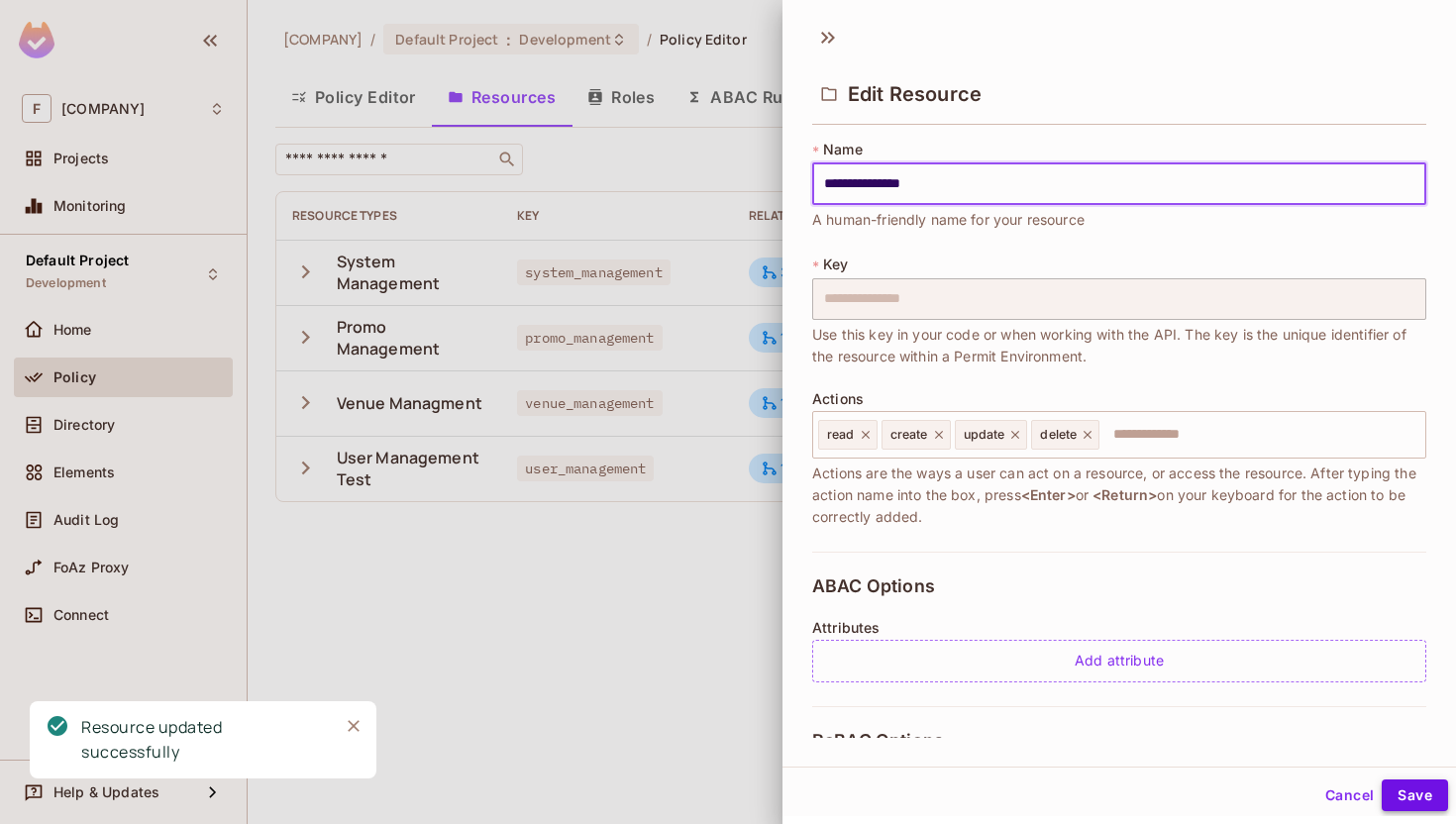 type on "**********" 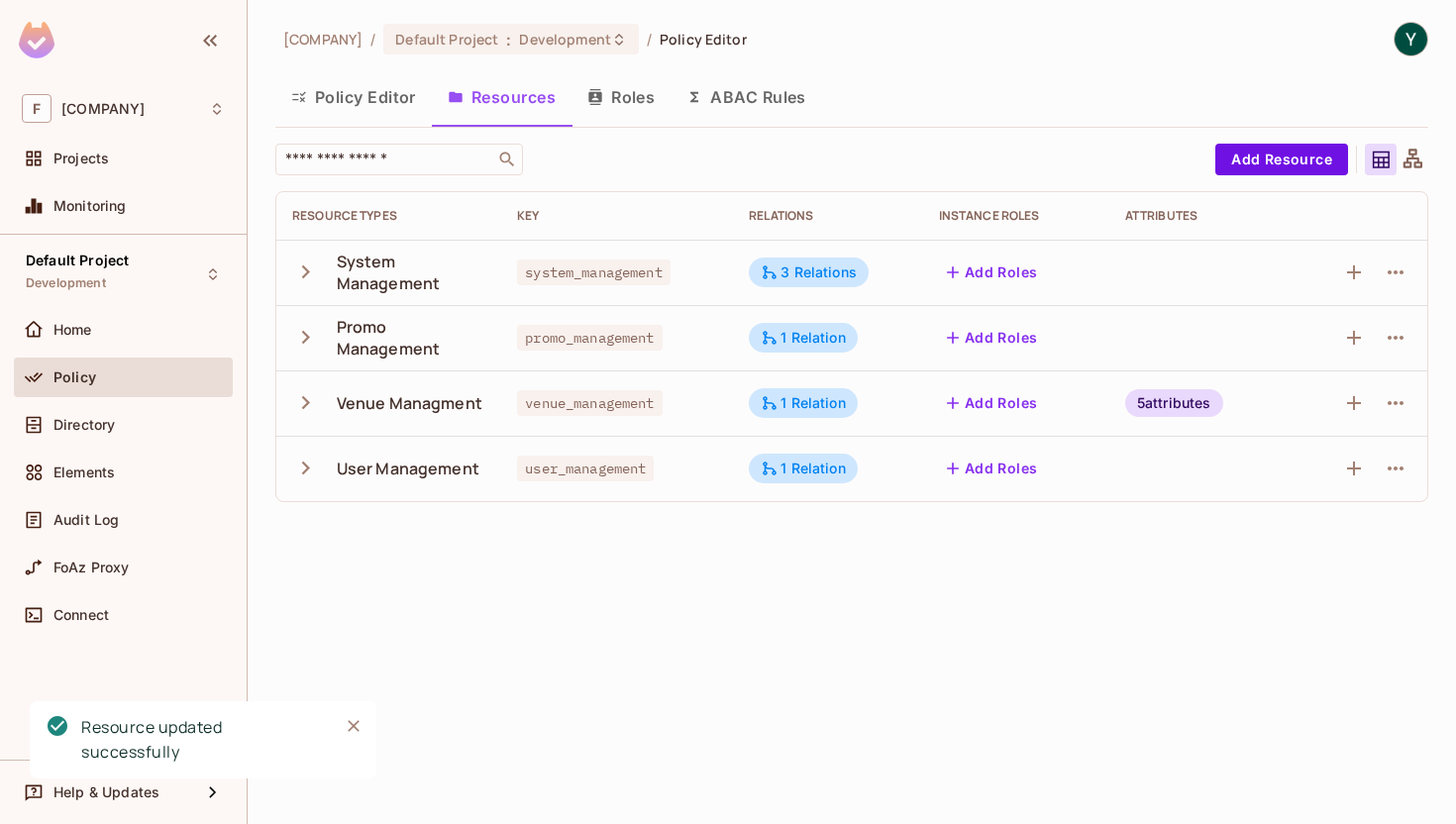 click on "finch-test / Default Project : Development / Policy Editor Policy Editor Resources Roles ABAC Rules ​ Add Resource Resource Types Key Relations Instance roles Attributes System Management system_management 3 Relations Add Roles Promo Management promo_management 1 Relation Add Roles Venue Managment venue_management 1 Relation Add Roles 5  attributes User Management user_management 1 Relation Add Roles" at bounding box center [852, 412] 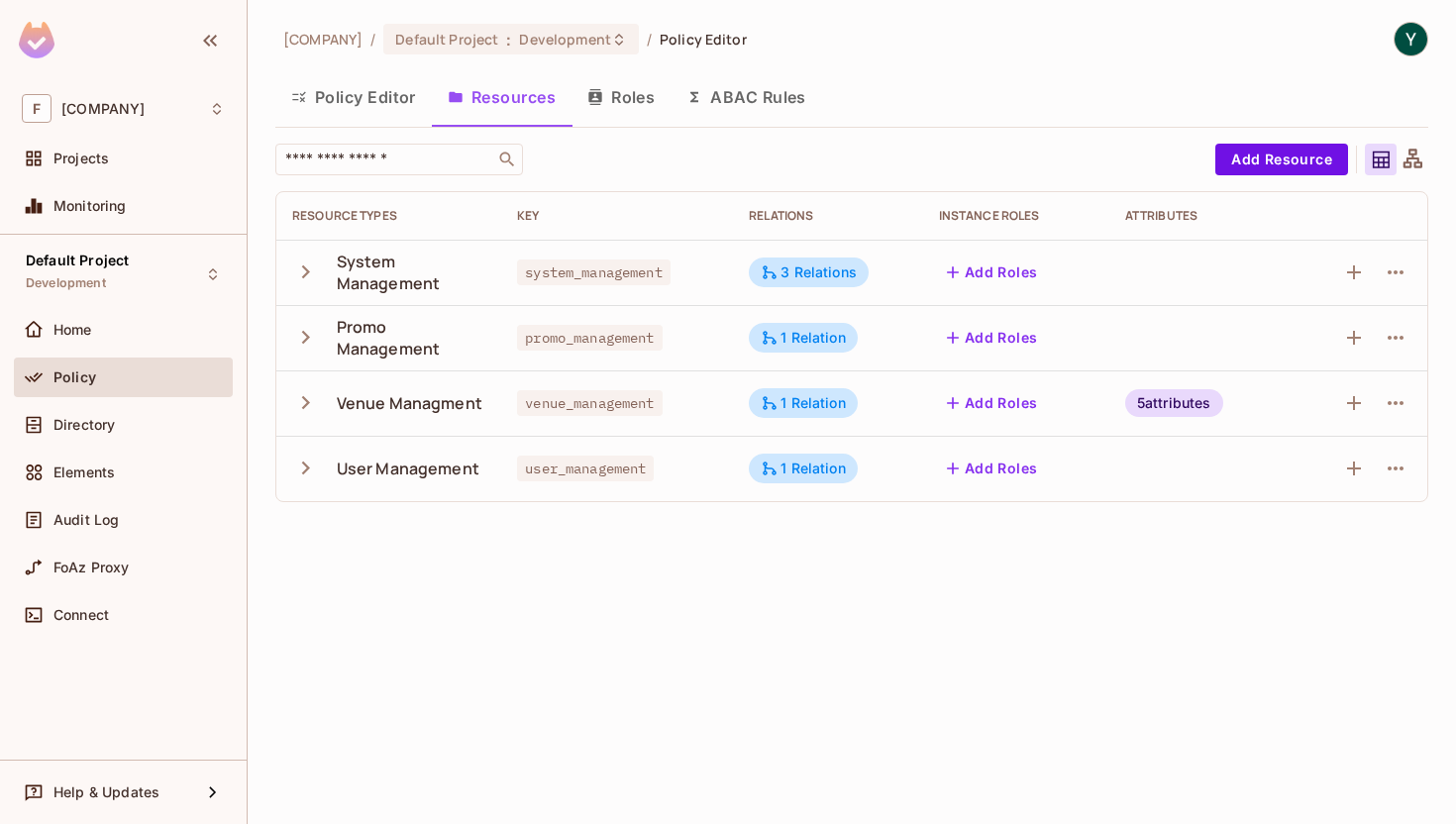 click on "Policy Editor" at bounding box center [354, 97] 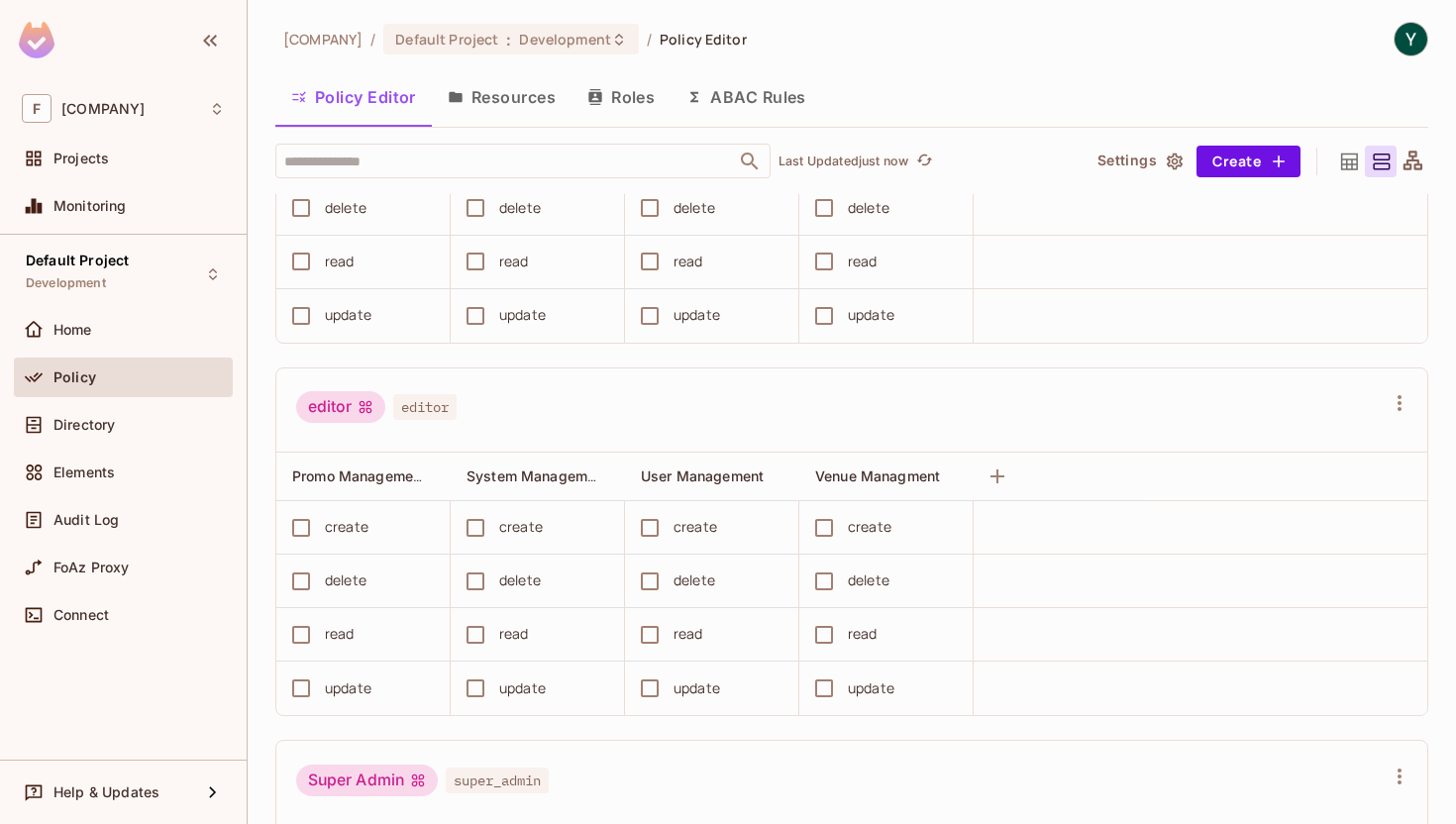 scroll, scrollTop: 0, scrollLeft: 0, axis: both 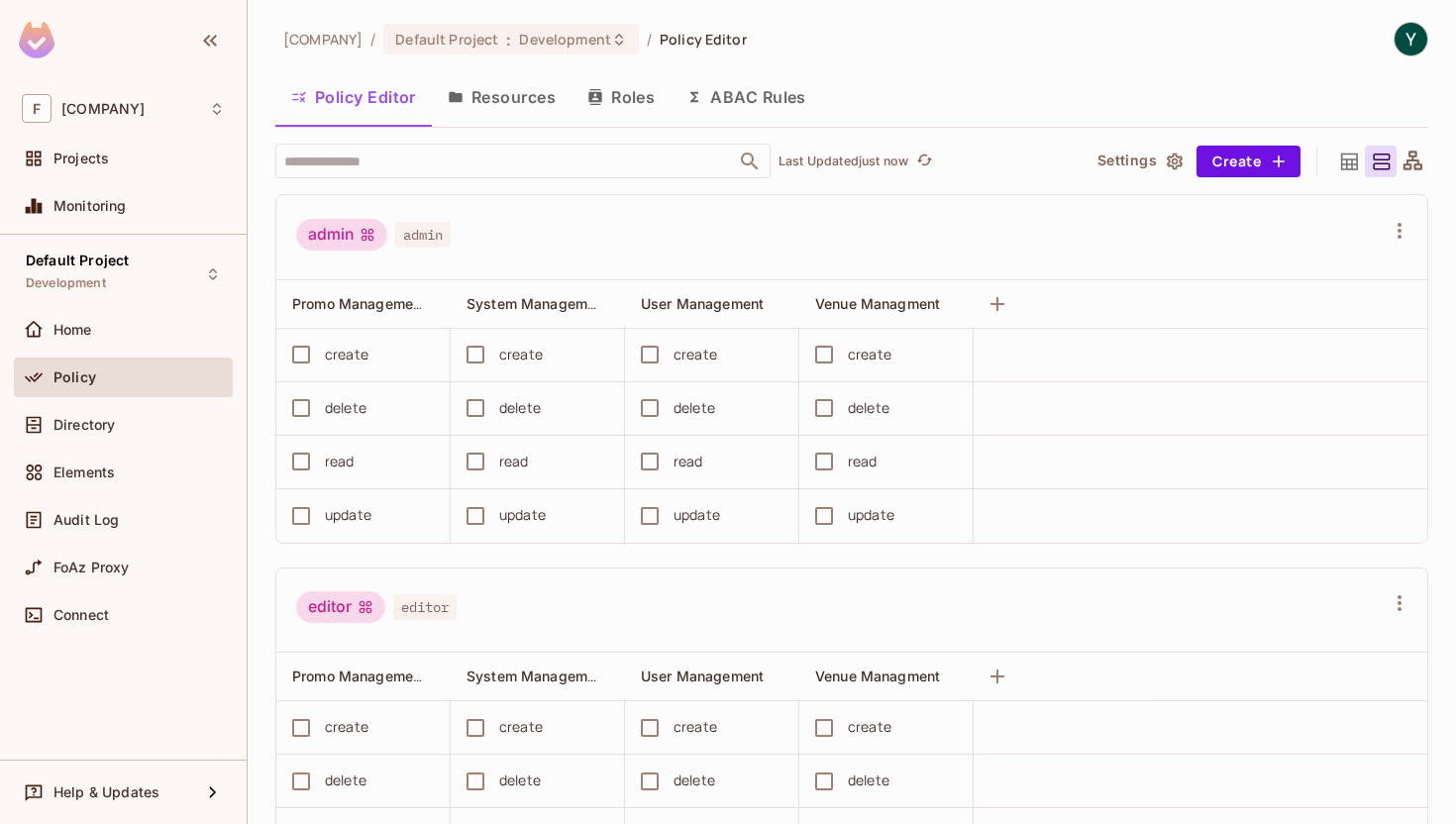 click on "Roles" at bounding box center [621, 97] 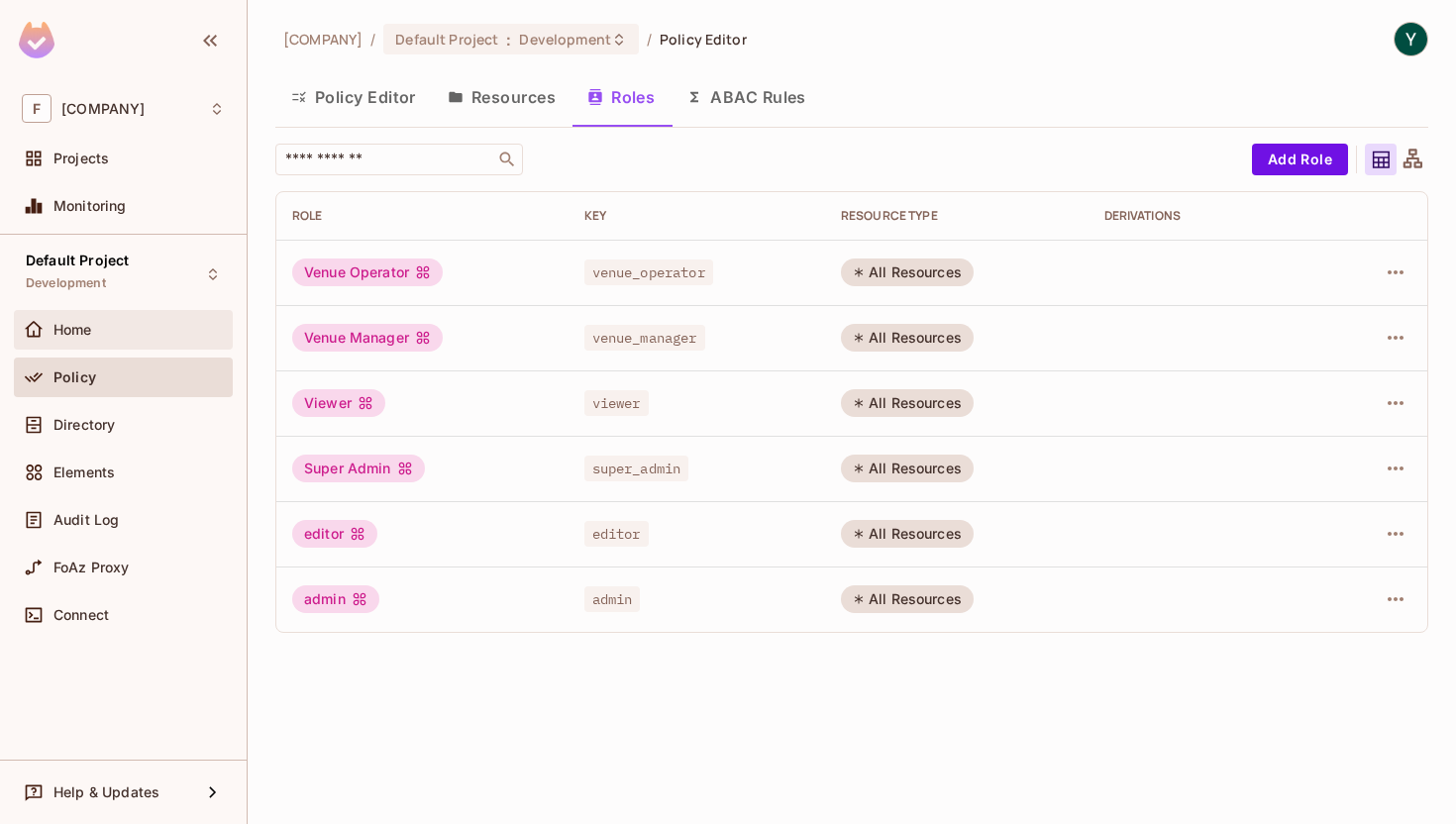 click on "Home" at bounding box center [123, 330] 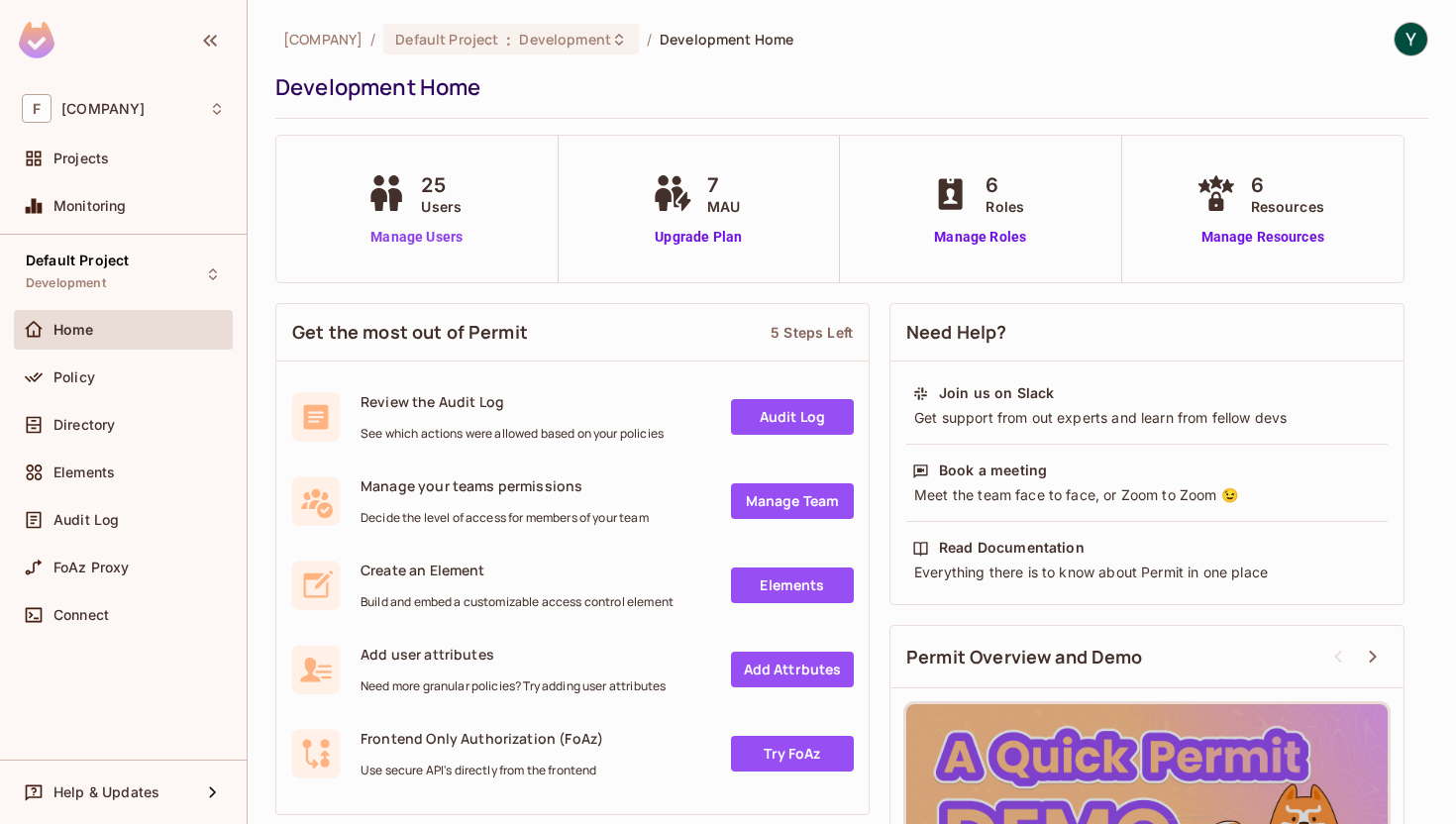 click on "Manage Users" at bounding box center [416, 237] 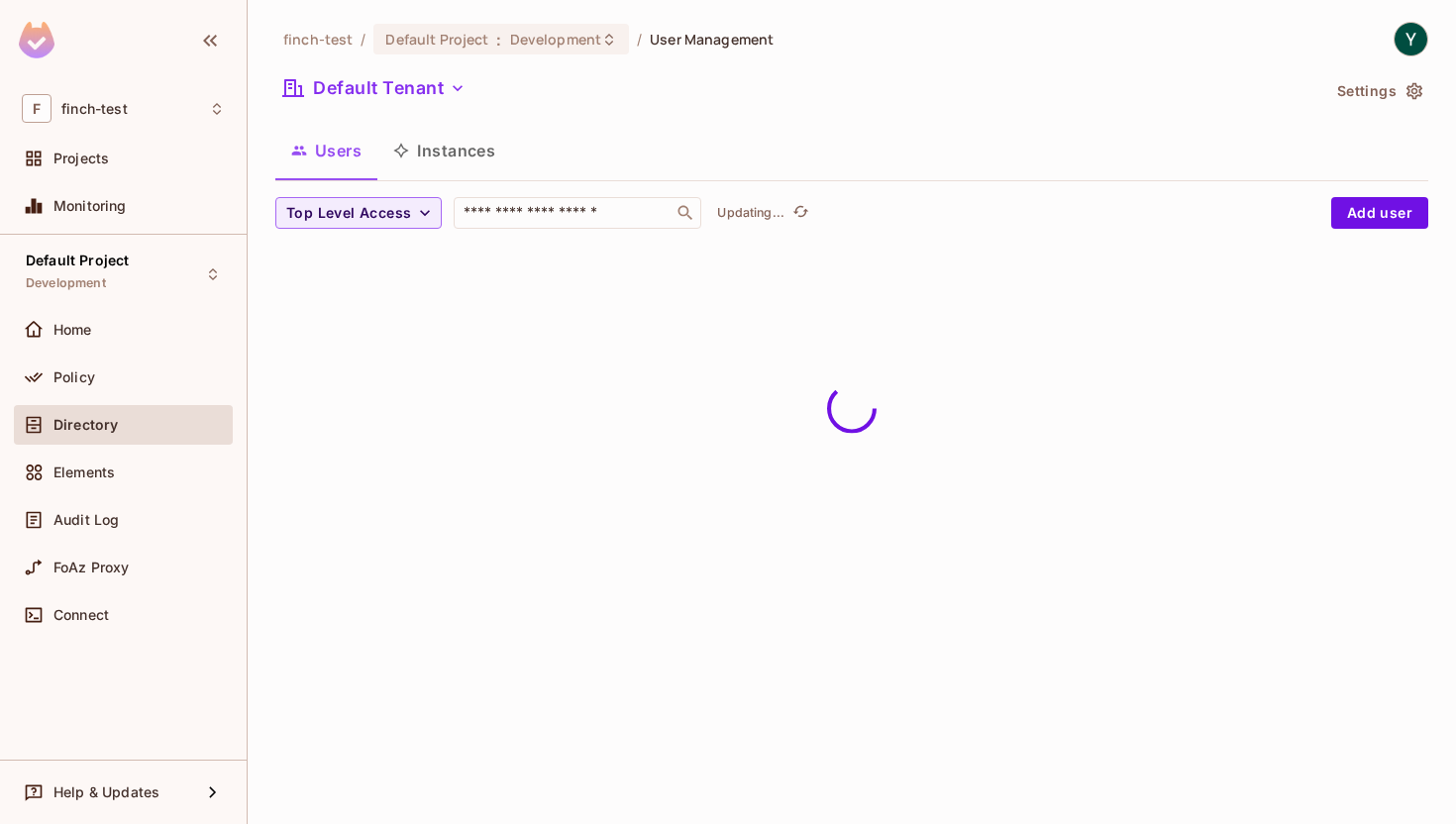 scroll, scrollTop: 0, scrollLeft: 0, axis: both 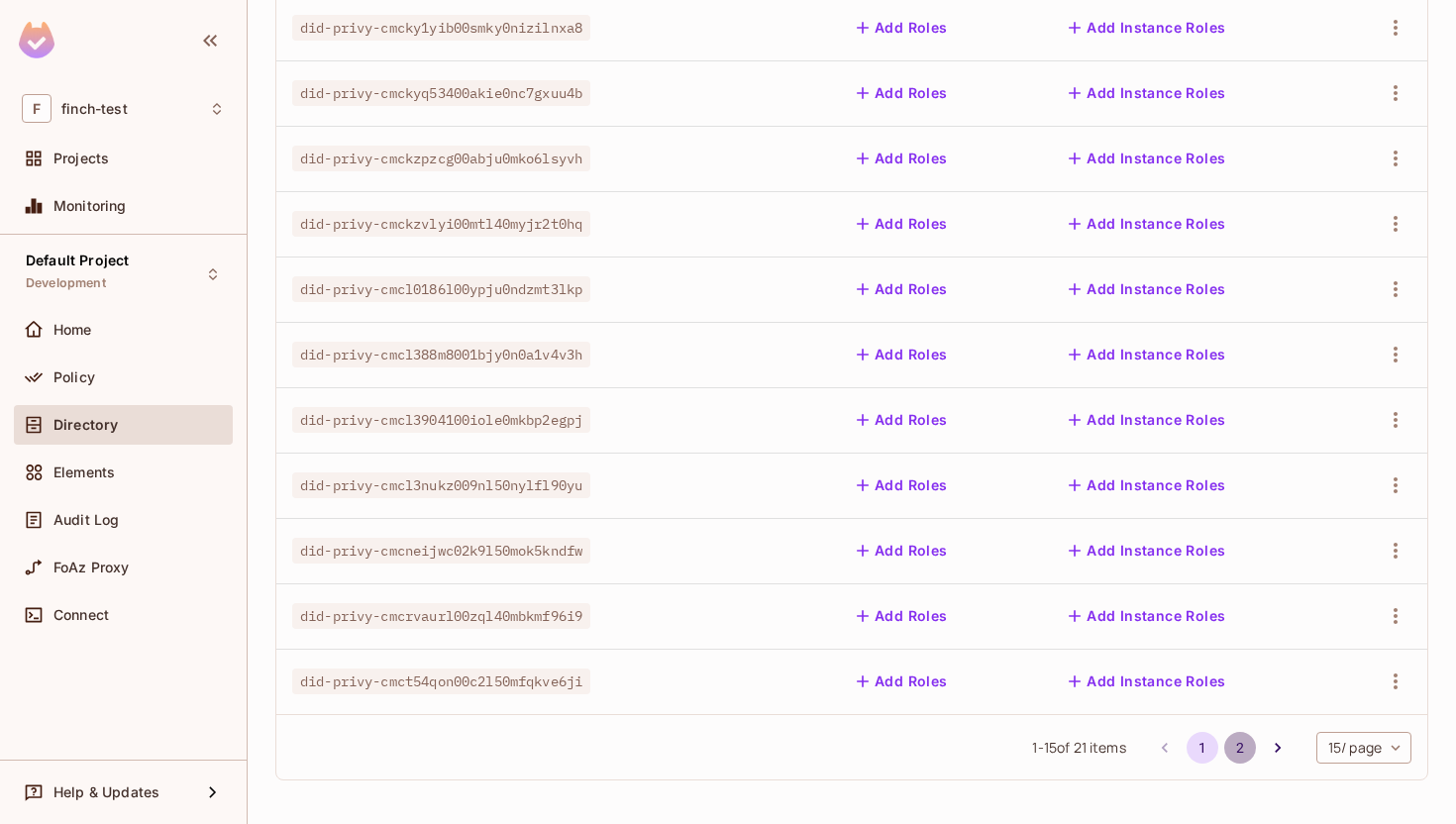 click on "2" at bounding box center [1240, 748] 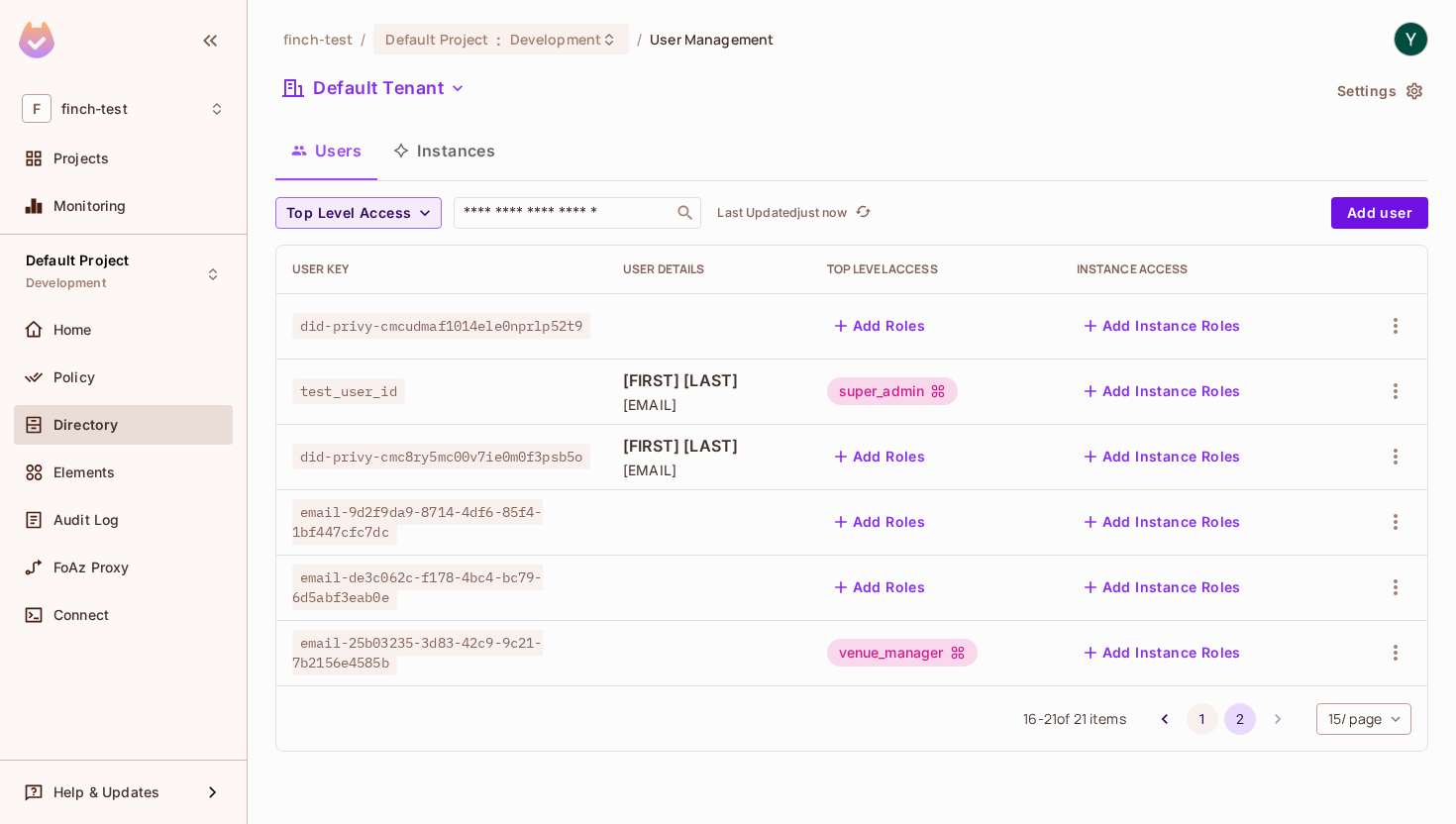 click on "1" at bounding box center (1202, 719) 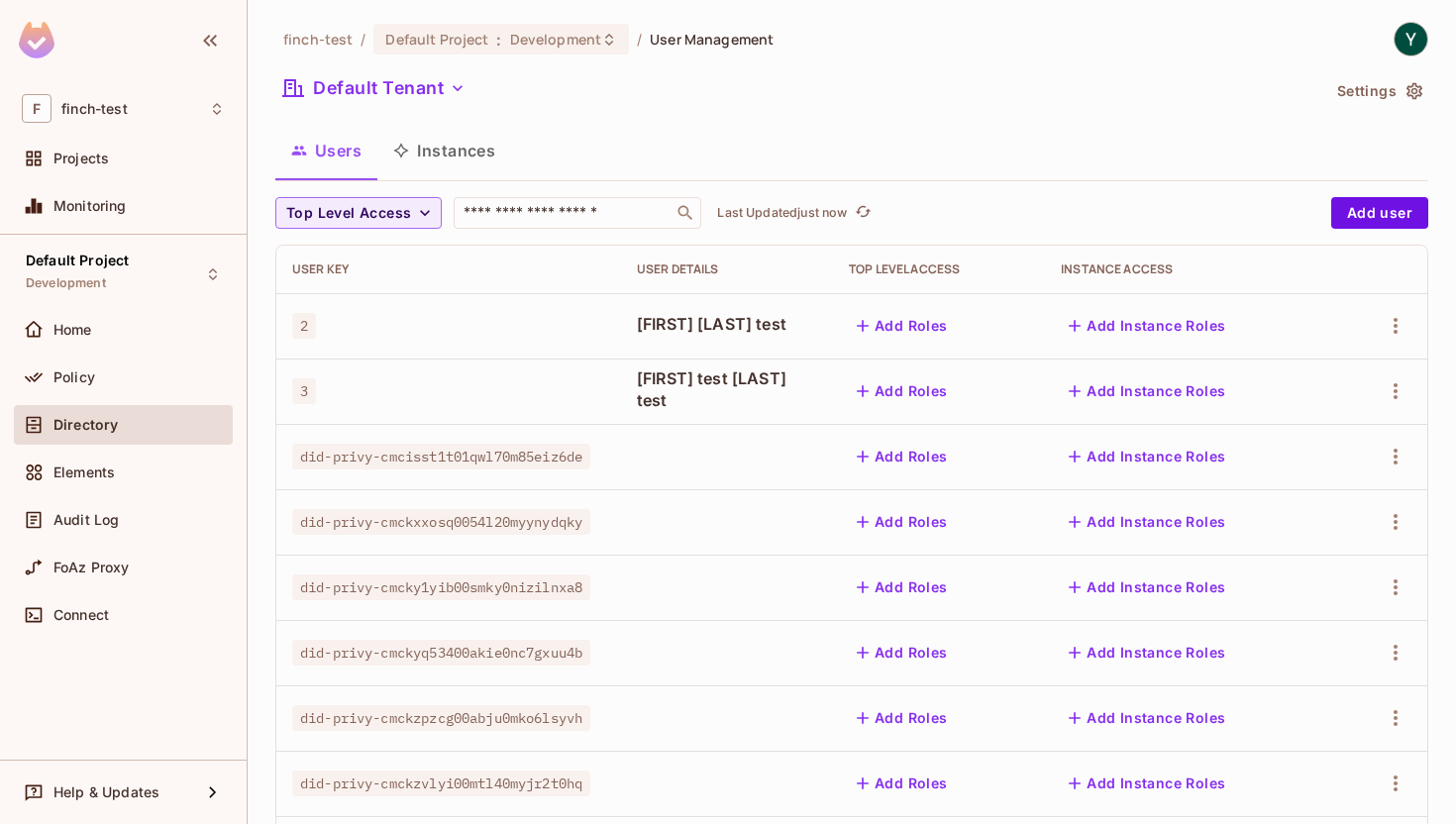 scroll, scrollTop: 560, scrollLeft: 0, axis: vertical 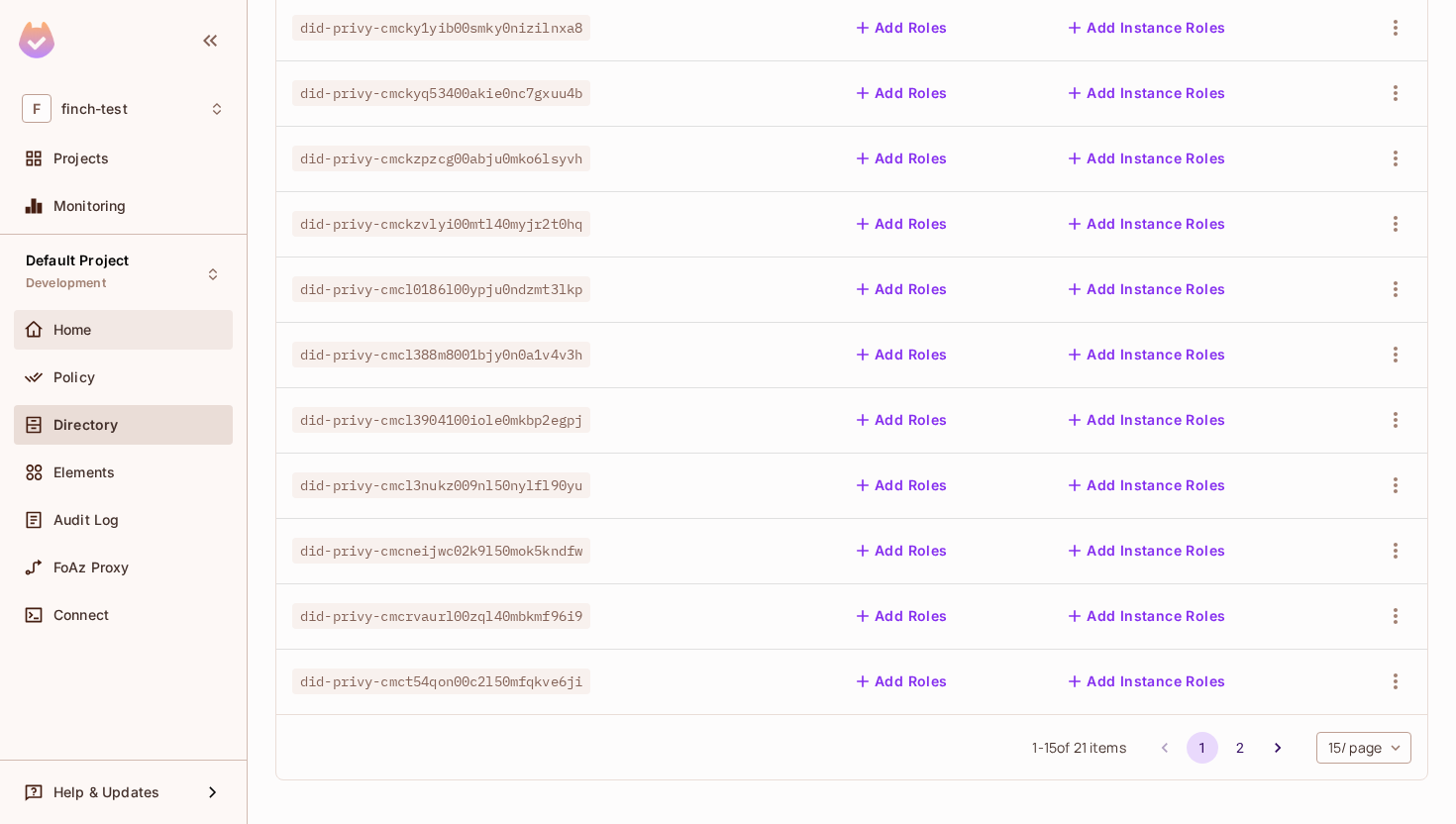 click on "Home" at bounding box center [72, 330] 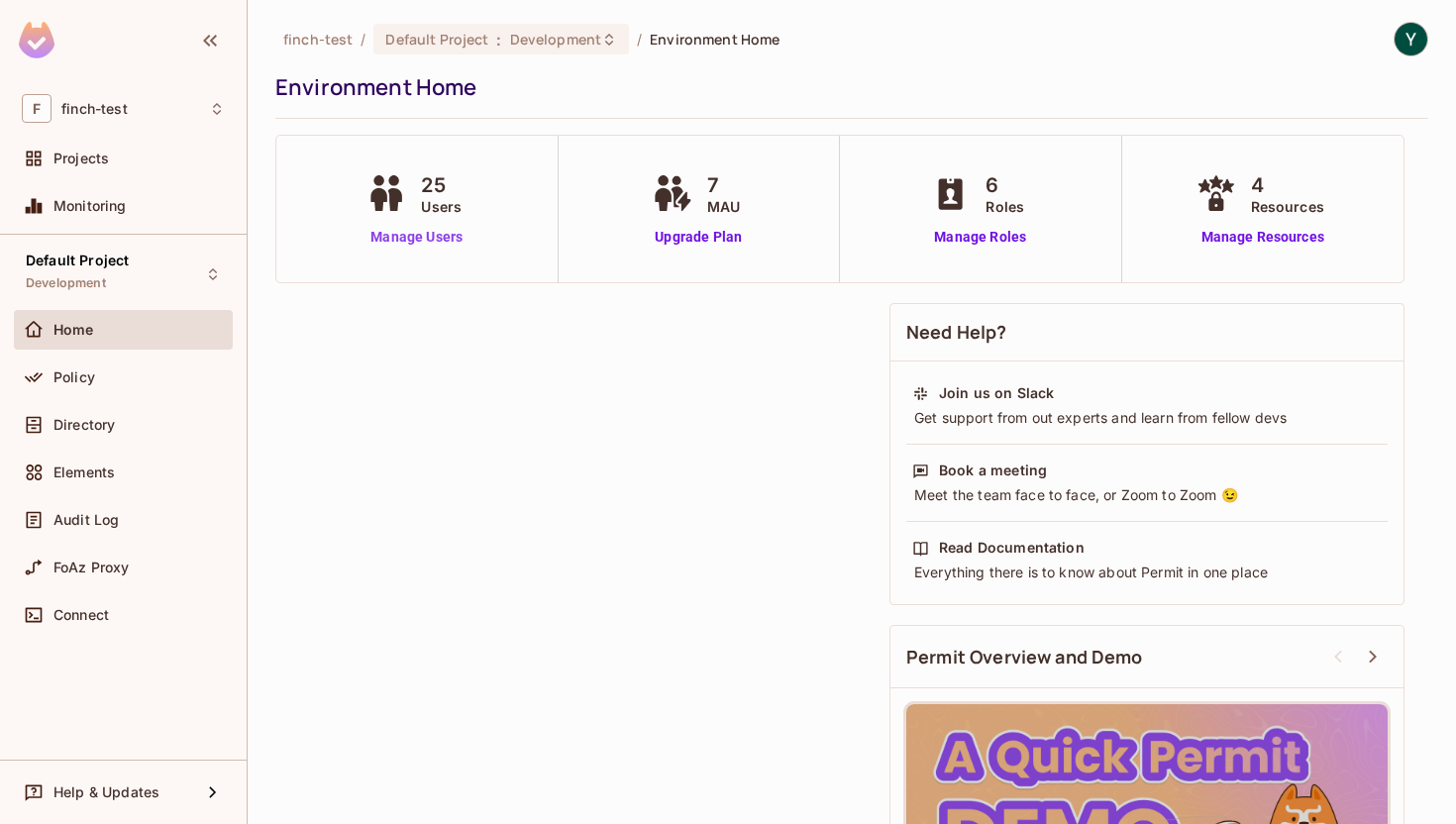 click on "Manage Users" at bounding box center (416, 237) 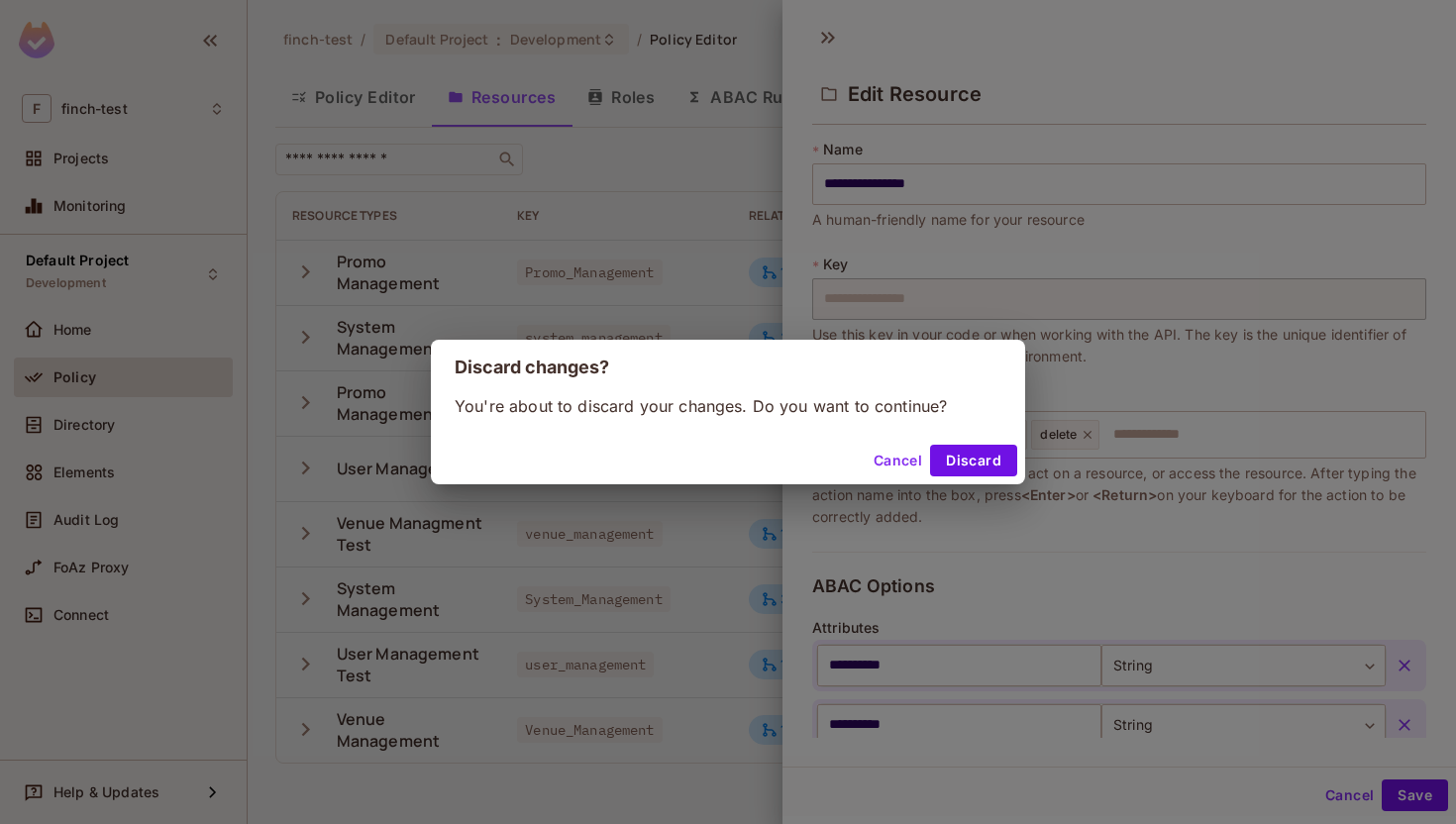 scroll, scrollTop: 0, scrollLeft: 0, axis: both 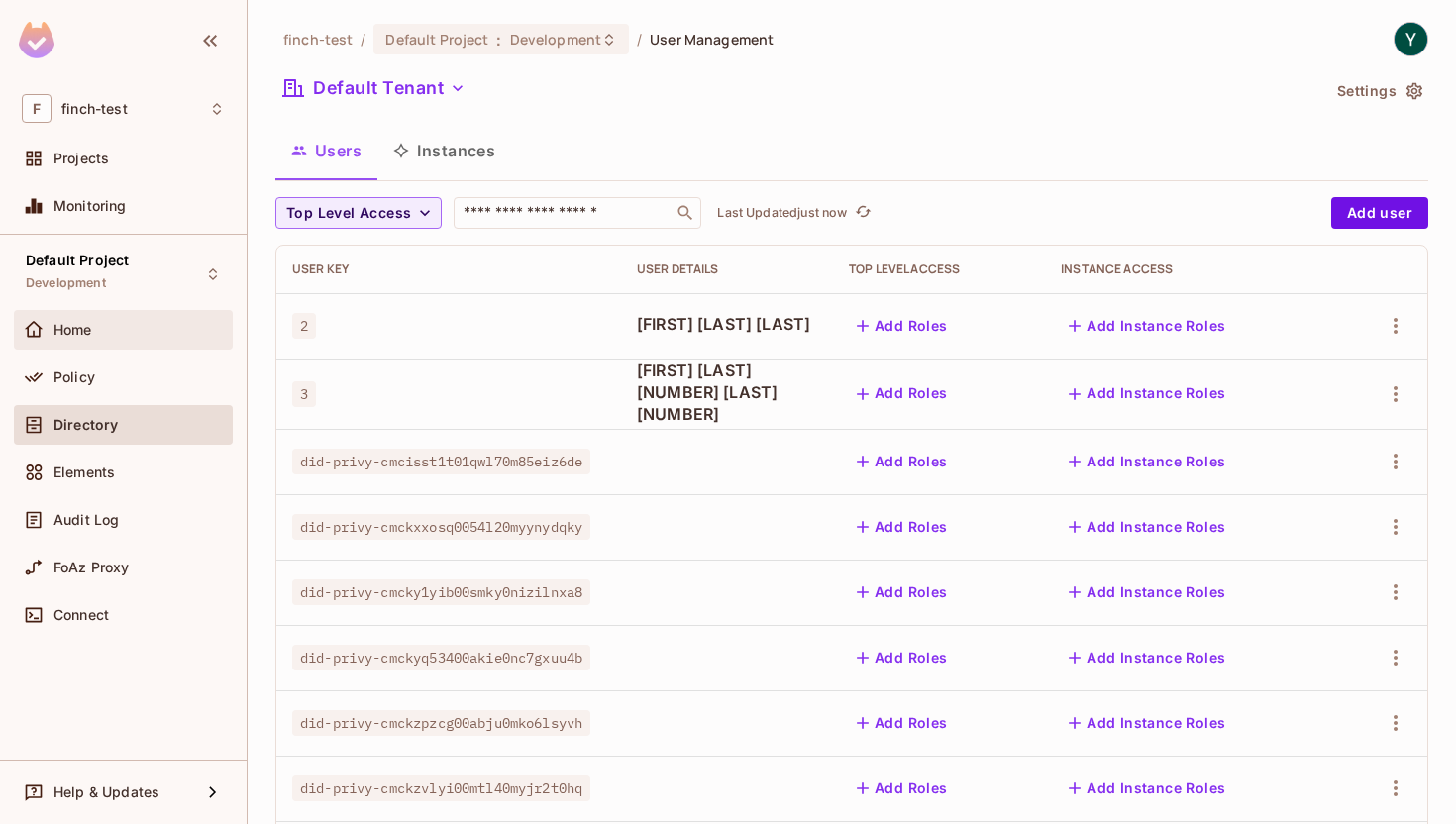 click on "Home" at bounding box center (72, 330) 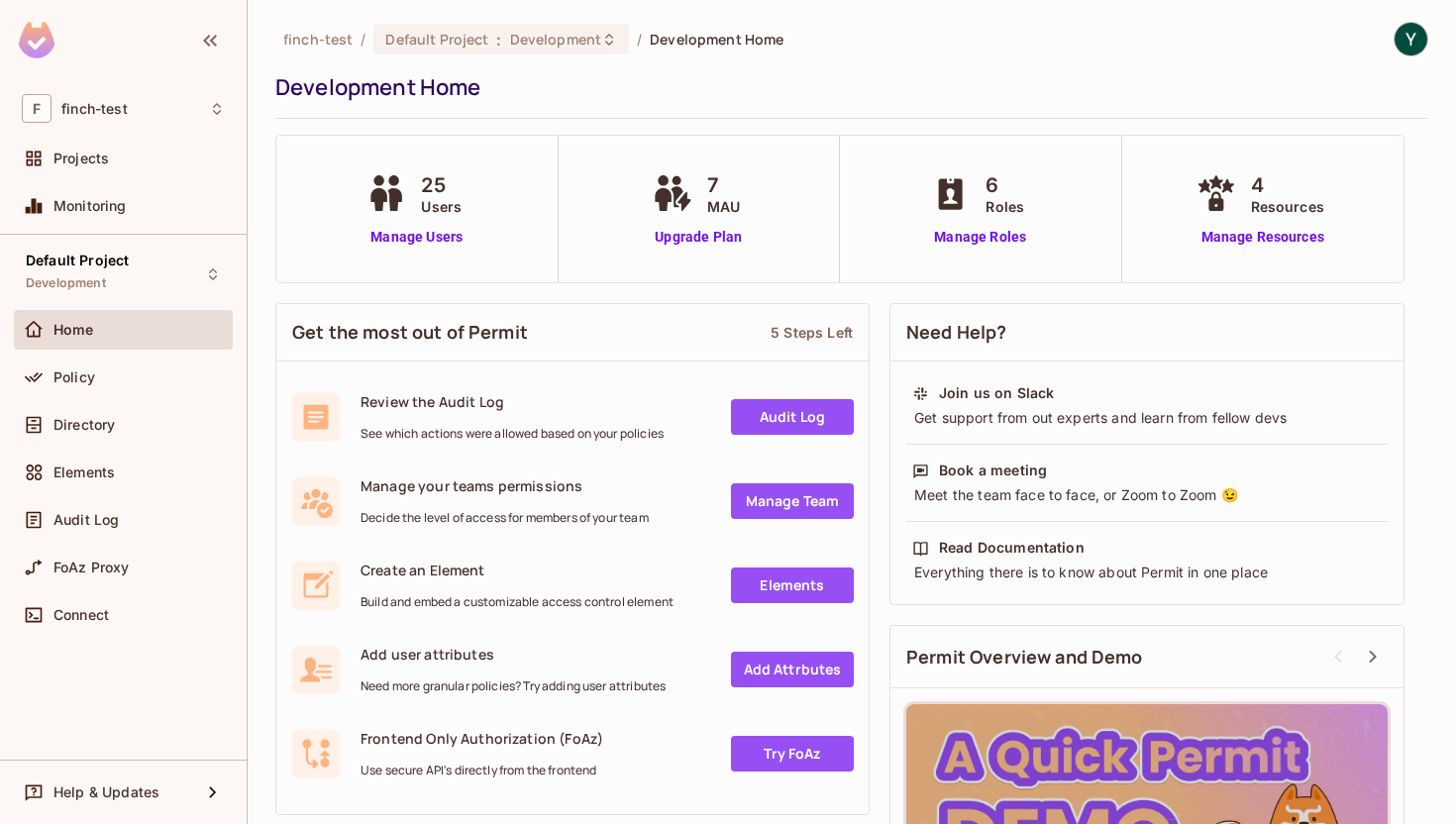 click on "6 Roles Manage Roles" at bounding box center [980, 209] 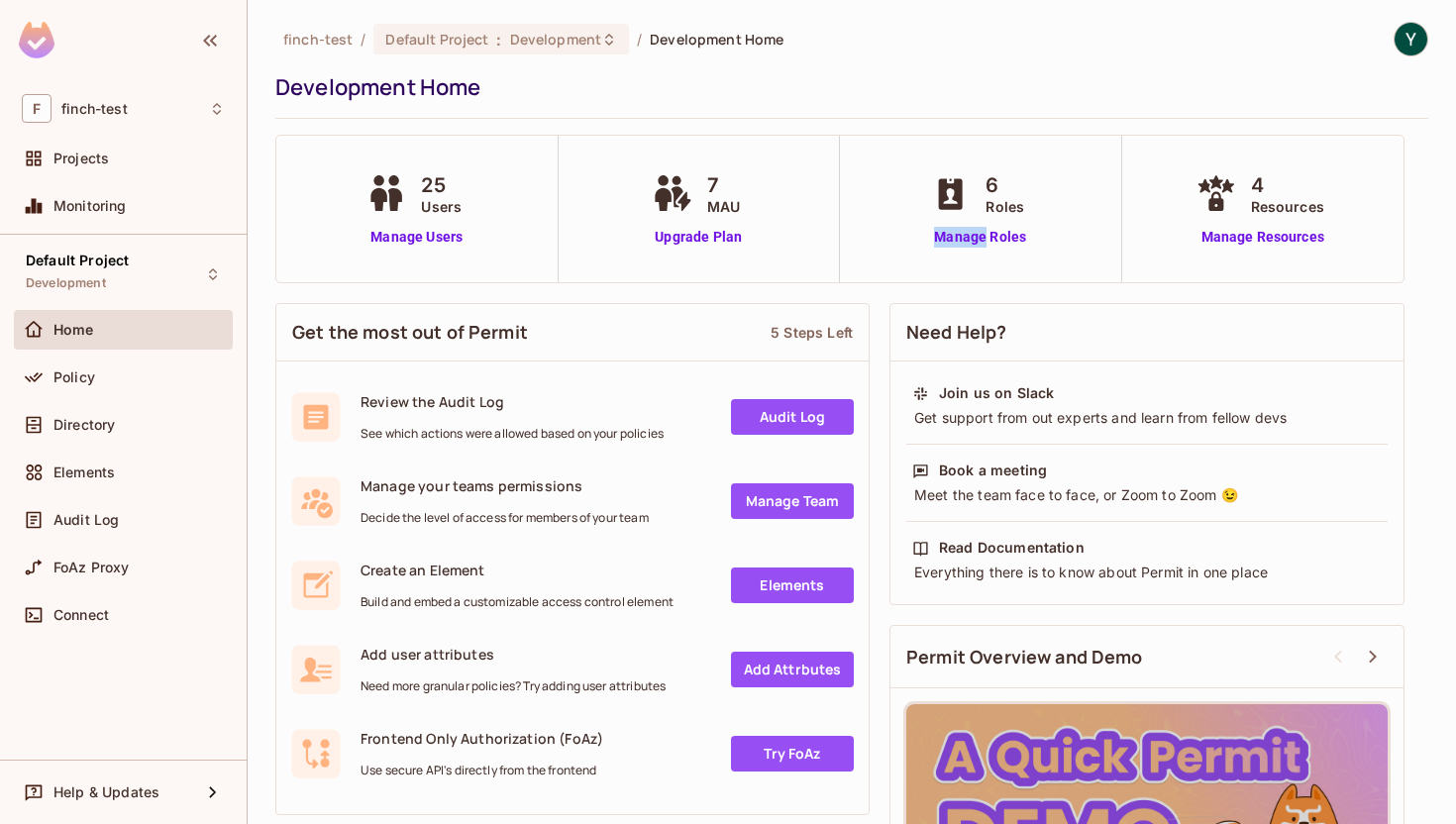 click on "6 Roles Manage Roles" at bounding box center (980, 209) 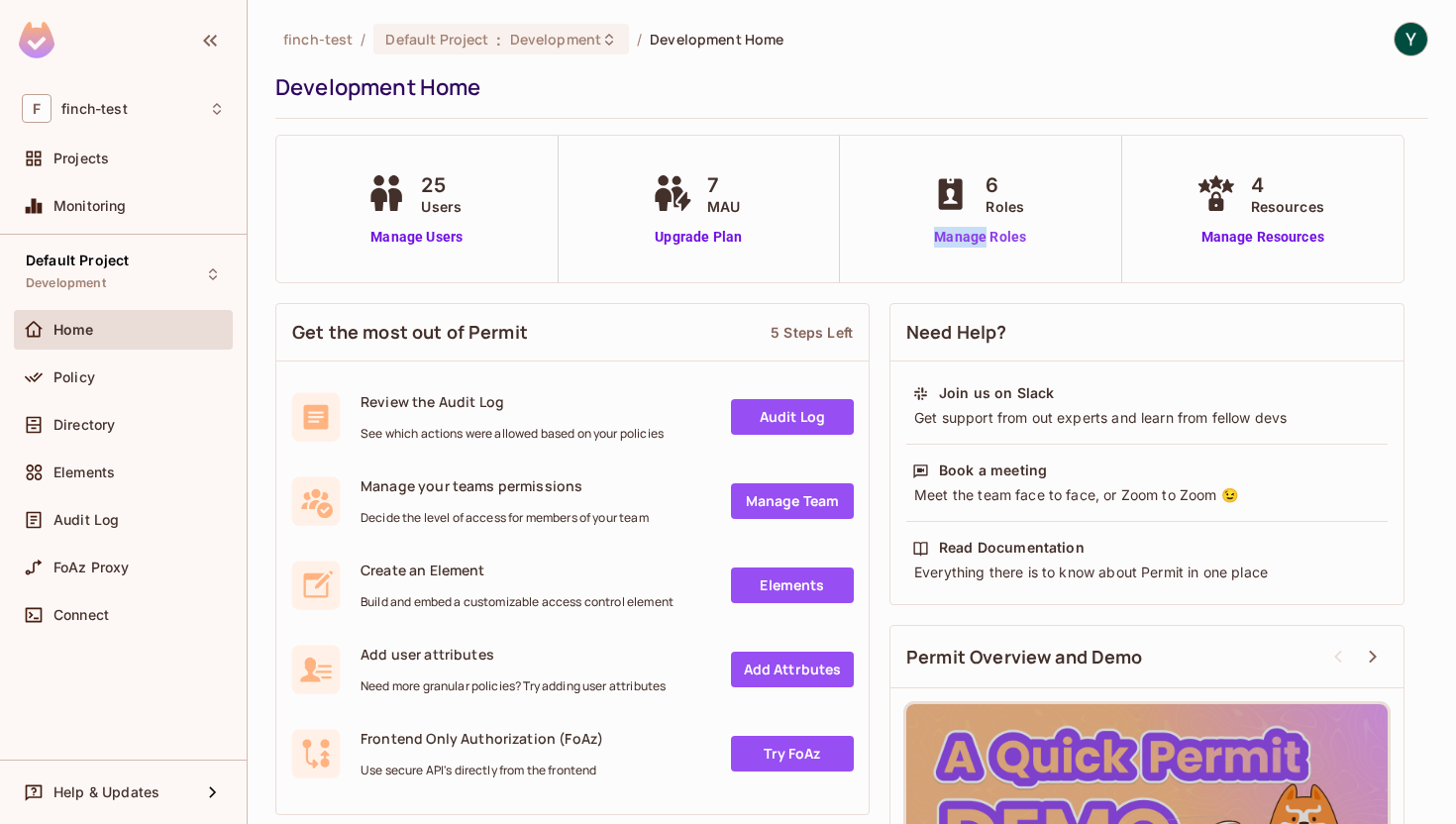 click on "Manage Roles" at bounding box center (980, 237) 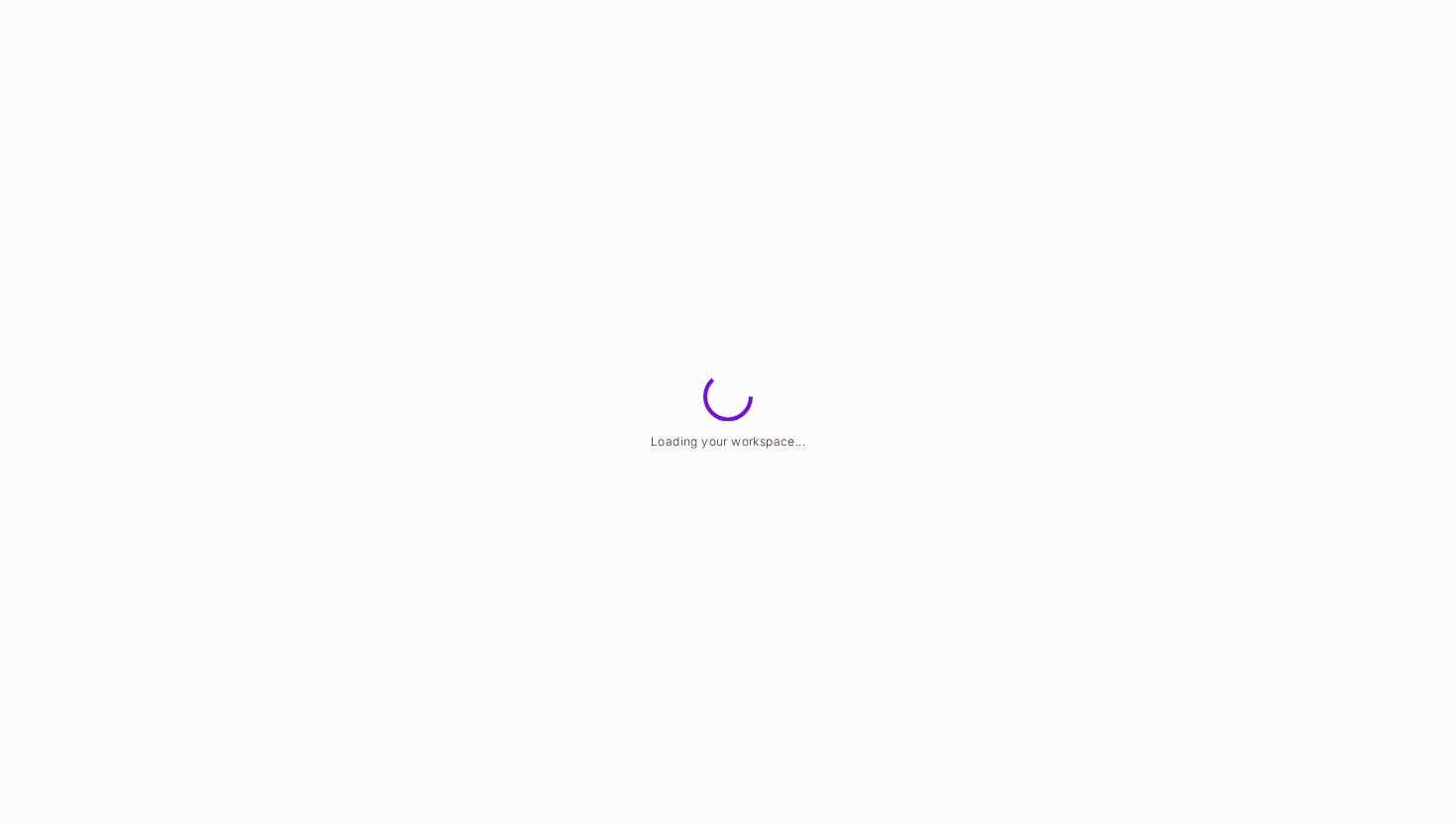 scroll, scrollTop: 0, scrollLeft: 0, axis: both 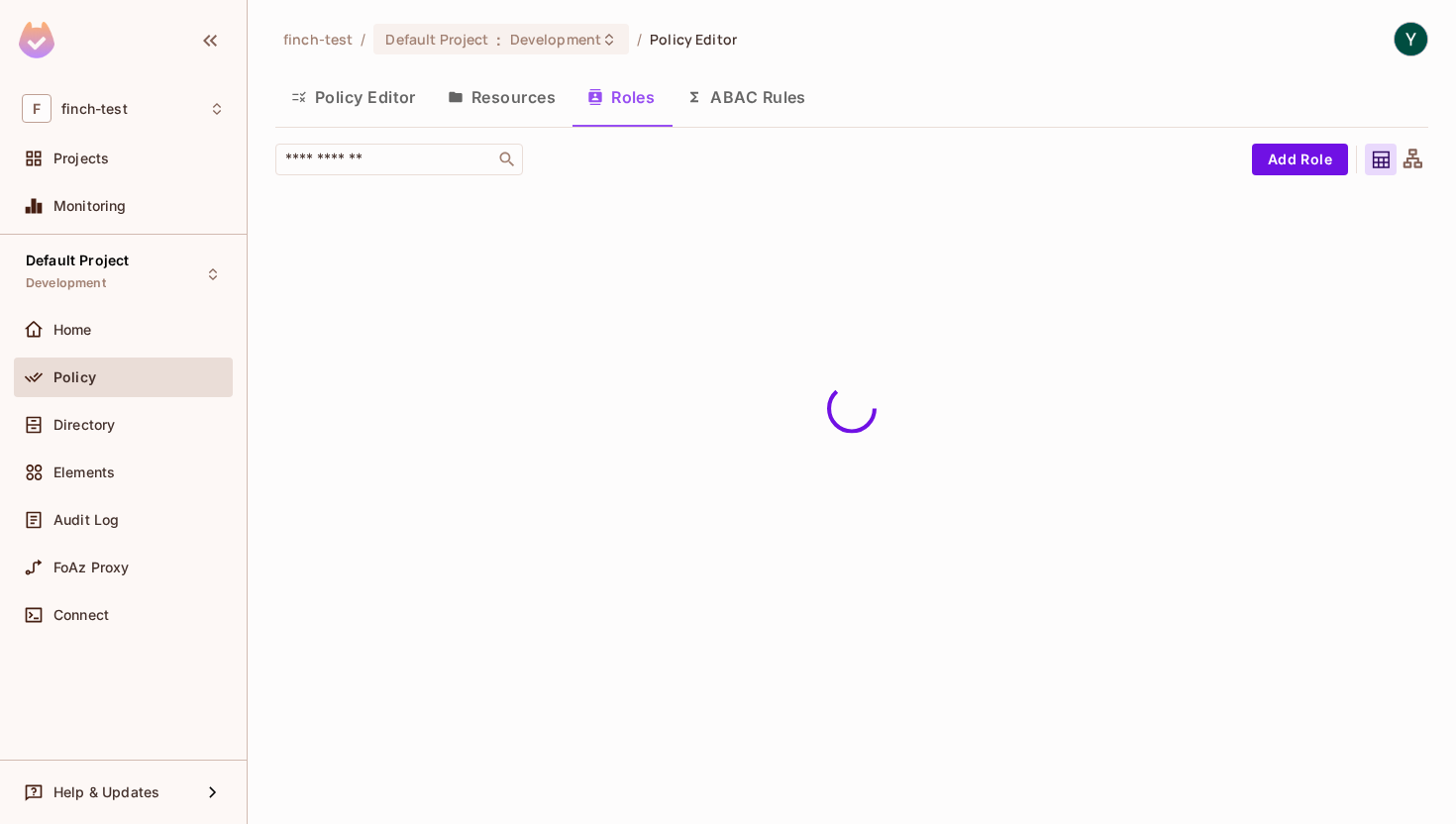 click on "Resources" at bounding box center [501, 97] 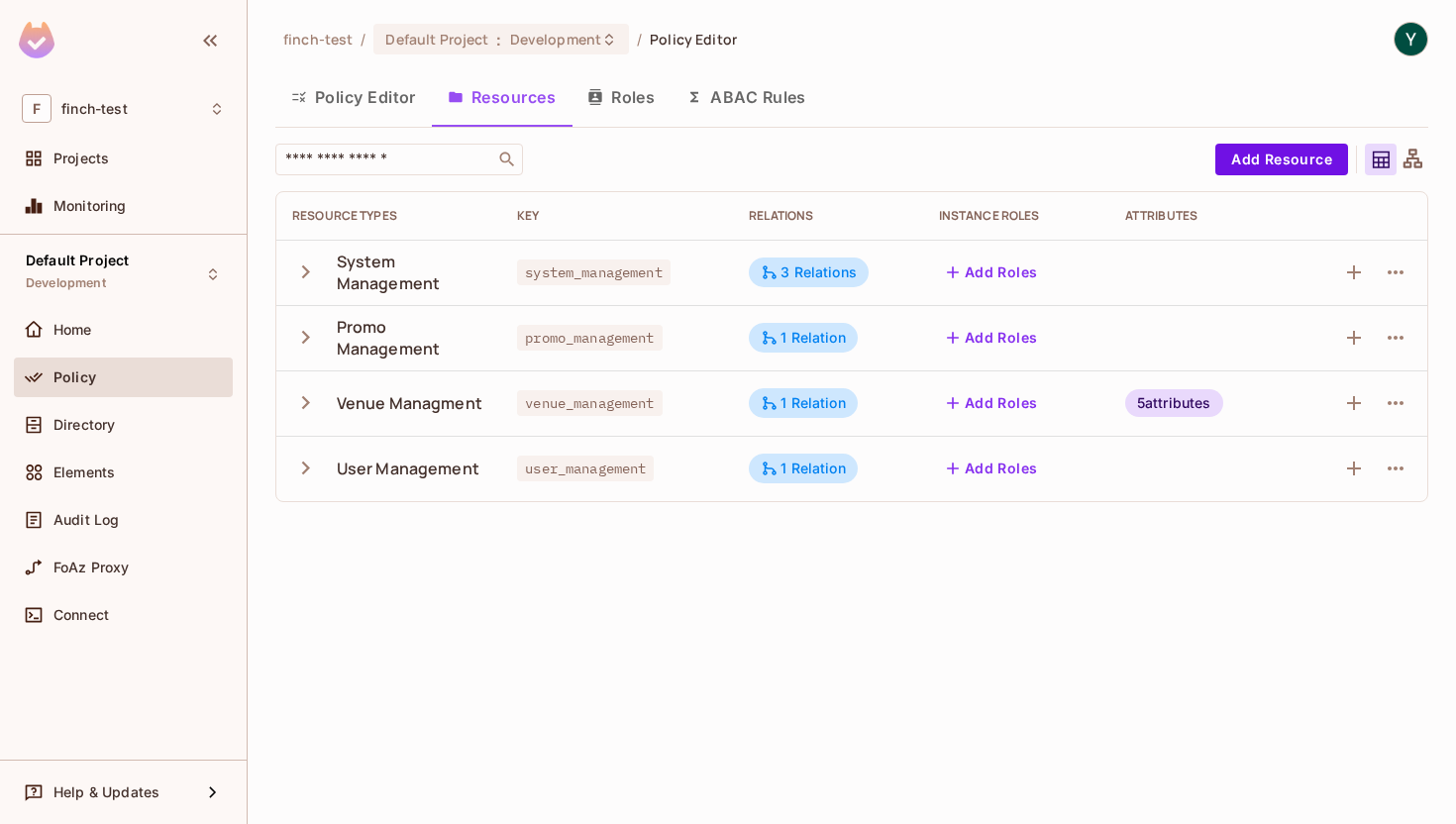 click on "Roles" at bounding box center [621, 97] 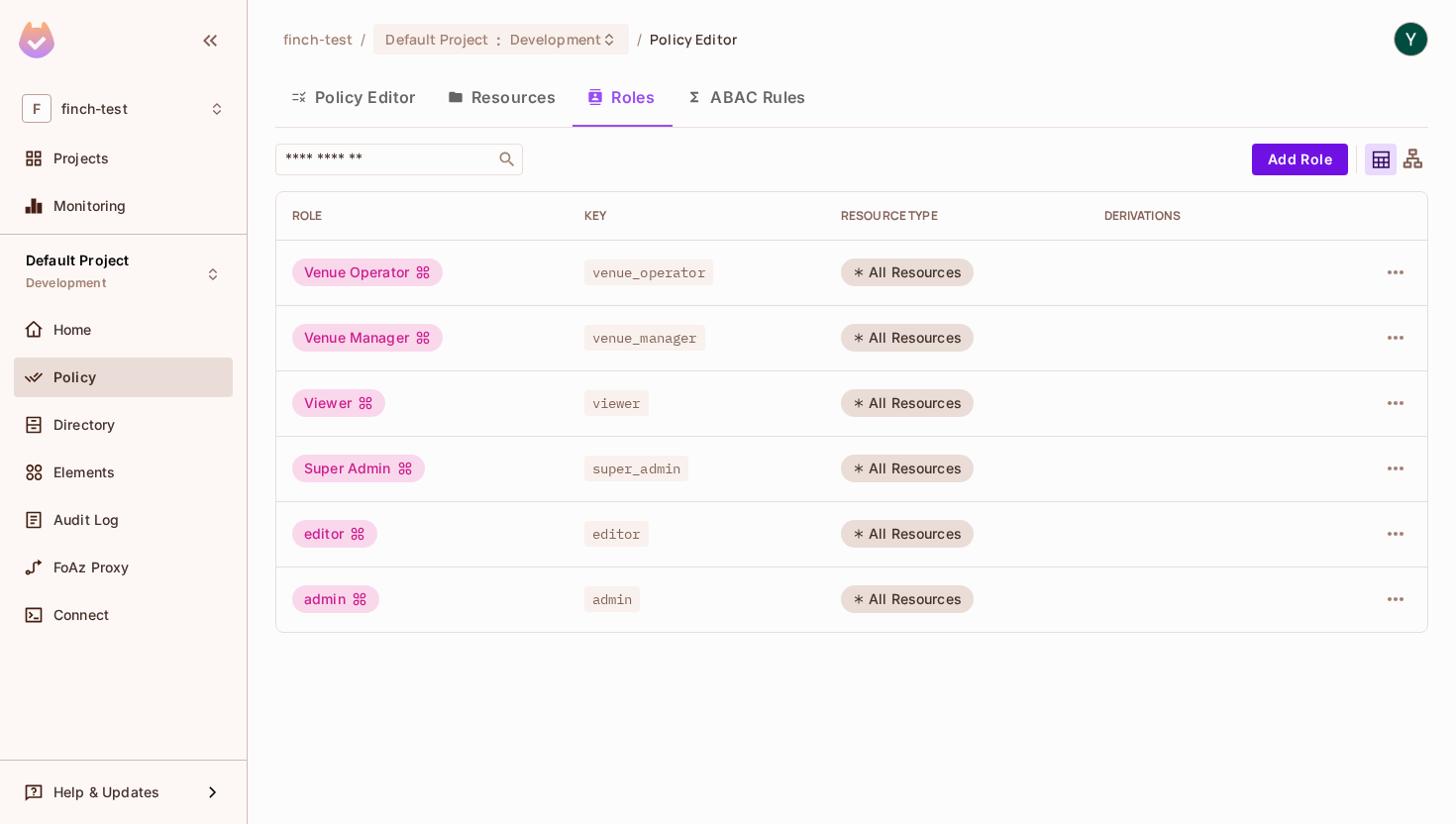 click on "Venue Manager" at bounding box center [367, 338] 